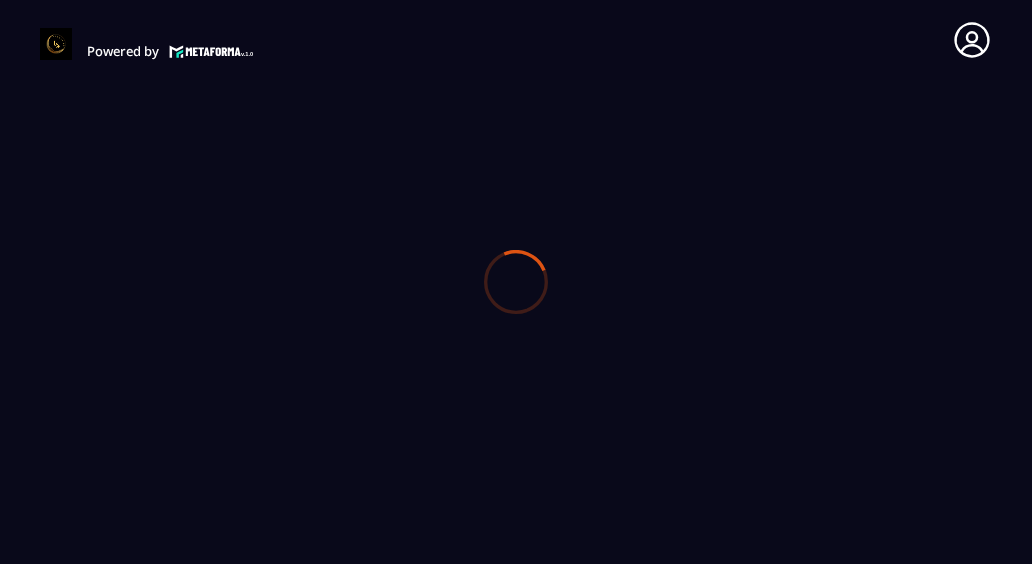 scroll, scrollTop: 0, scrollLeft: 0, axis: both 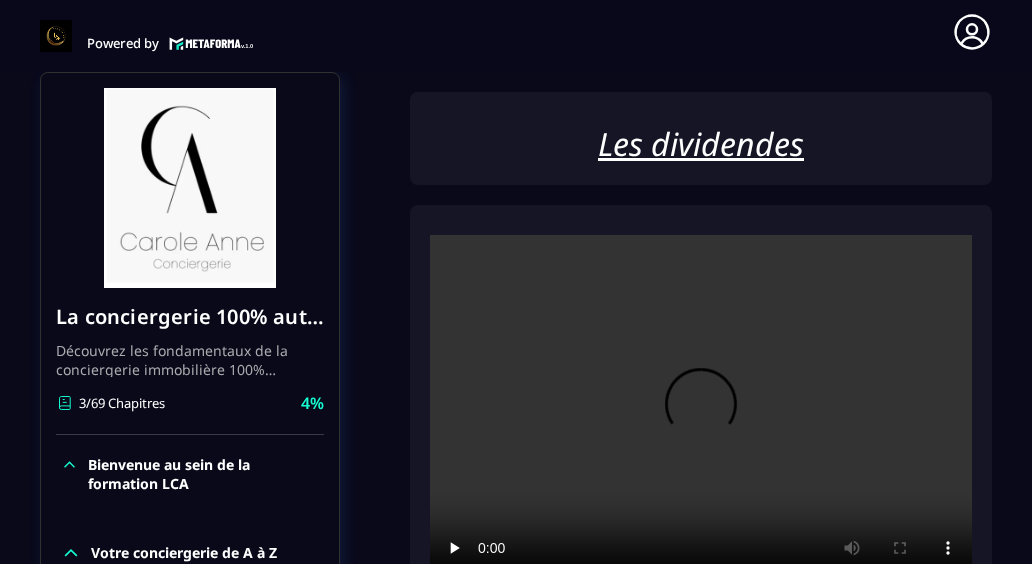 click 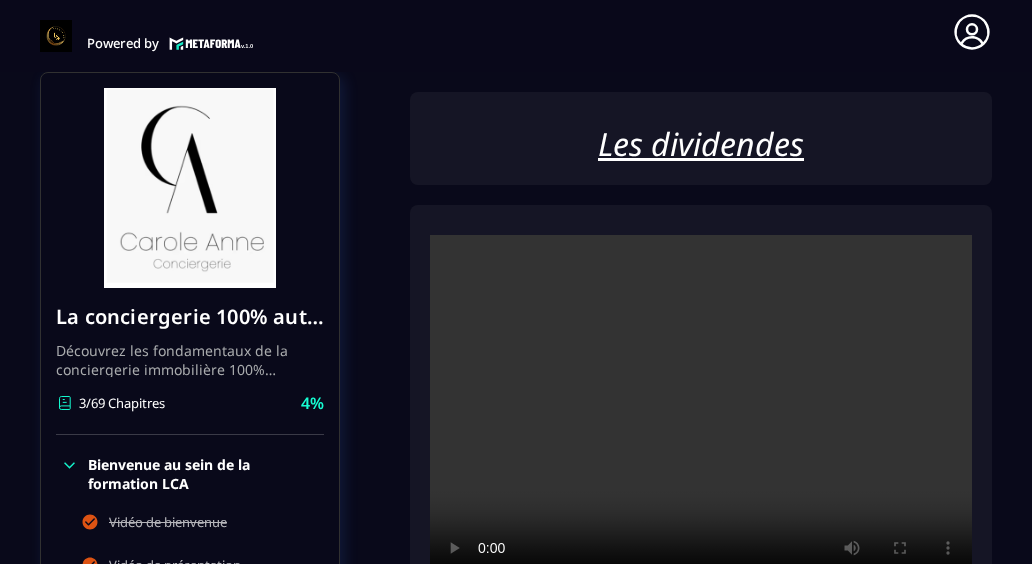 click 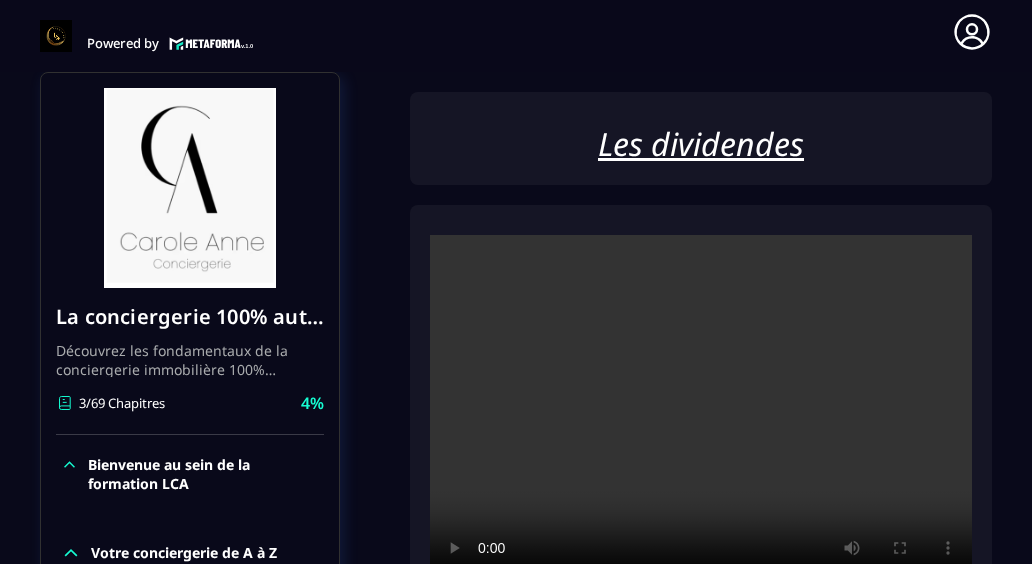 scroll, scrollTop: 244, scrollLeft: 0, axis: vertical 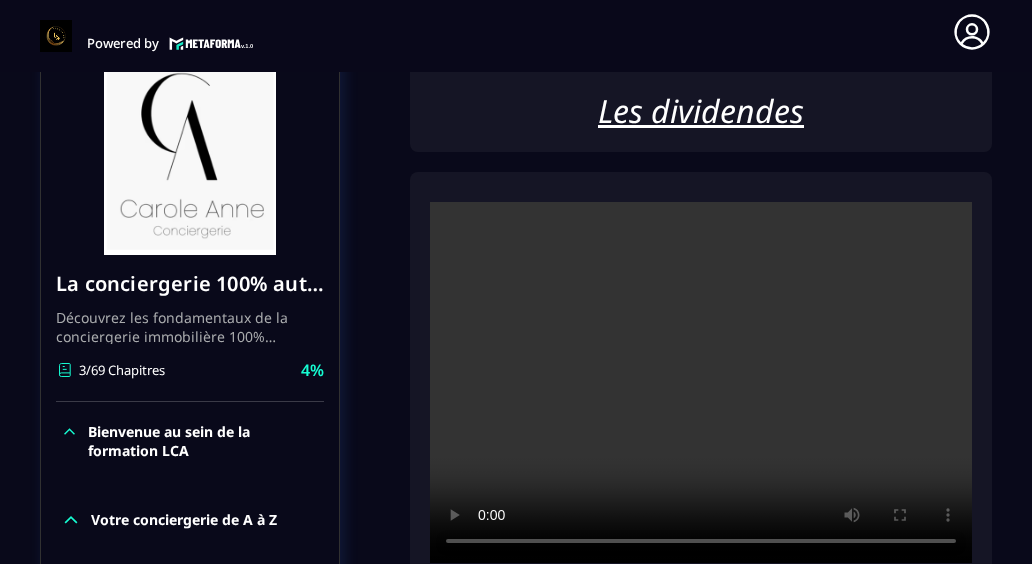click on "4%" at bounding box center (312, 370) 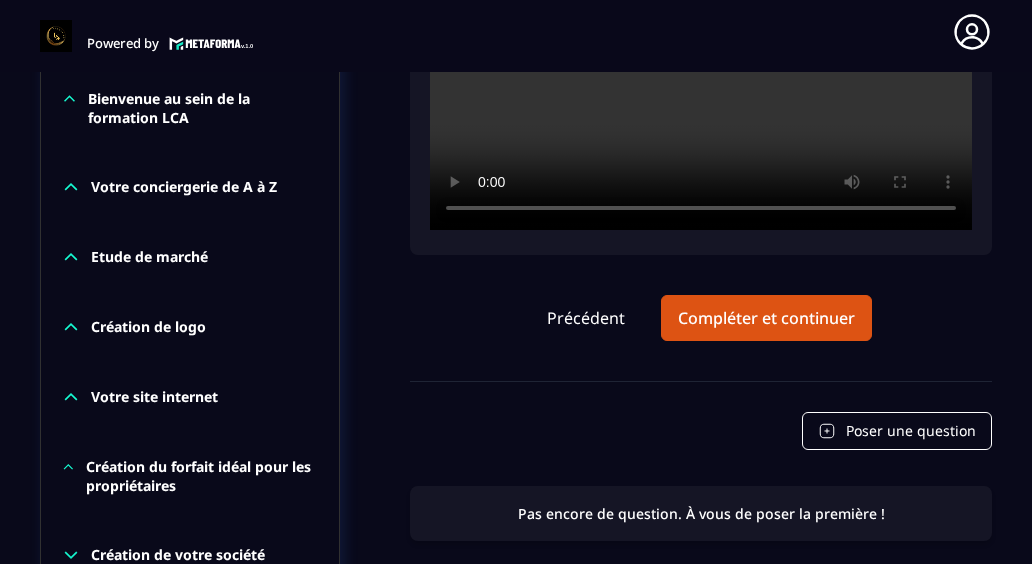 type 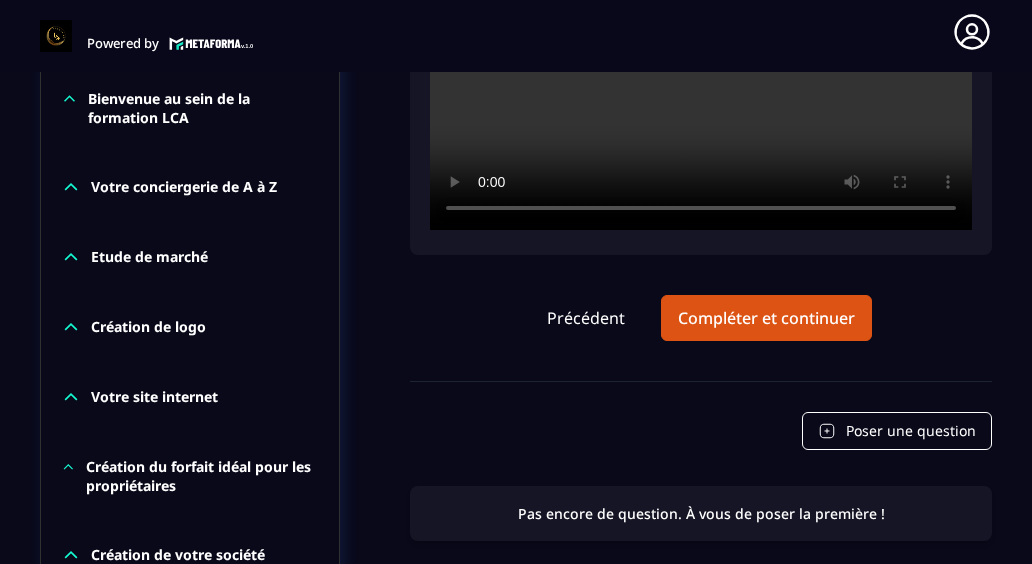 click 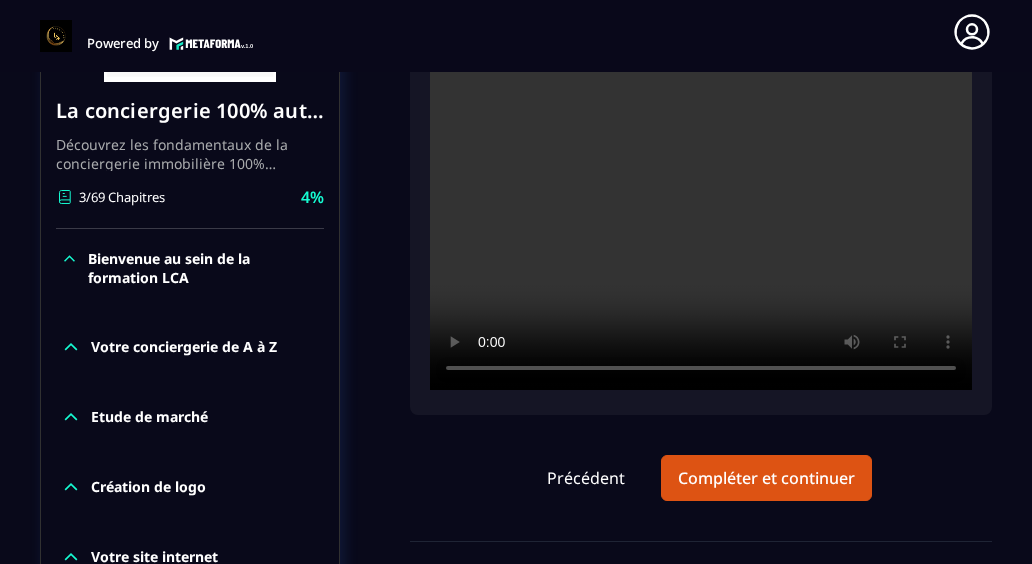 scroll, scrollTop: 377, scrollLeft: 0, axis: vertical 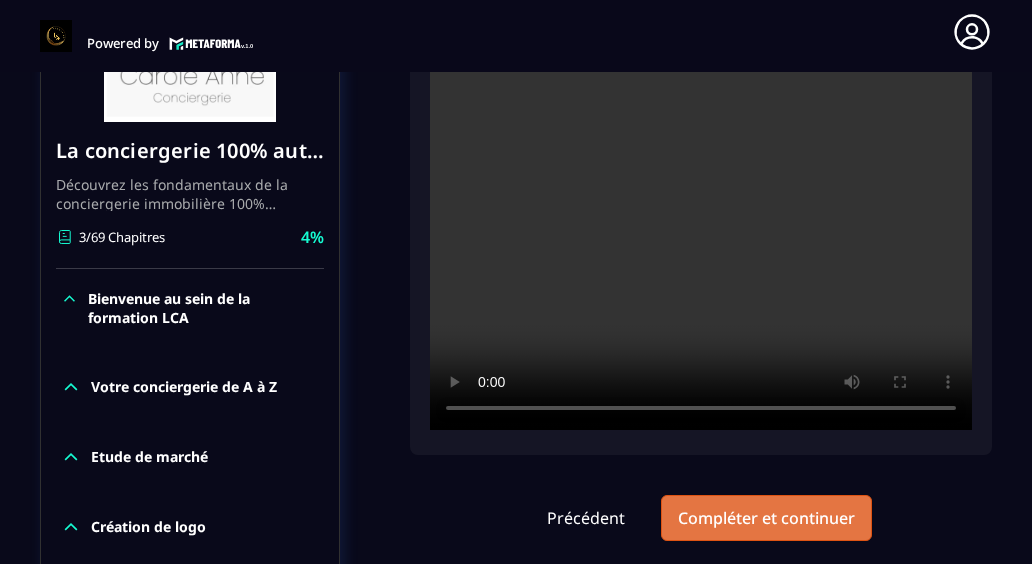 click on "Compléter et continuer" at bounding box center (766, 518) 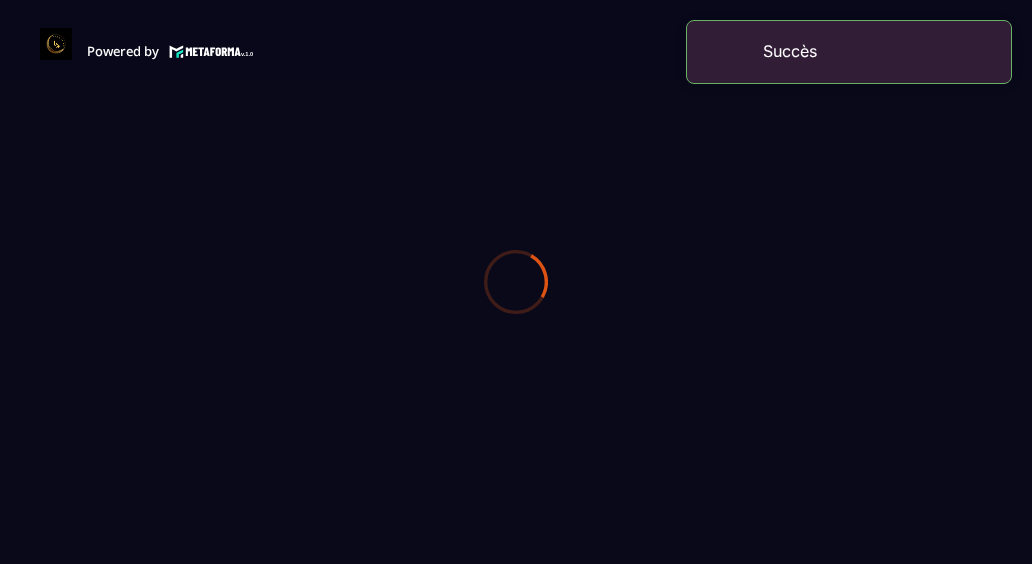 scroll, scrollTop: 0, scrollLeft: 0, axis: both 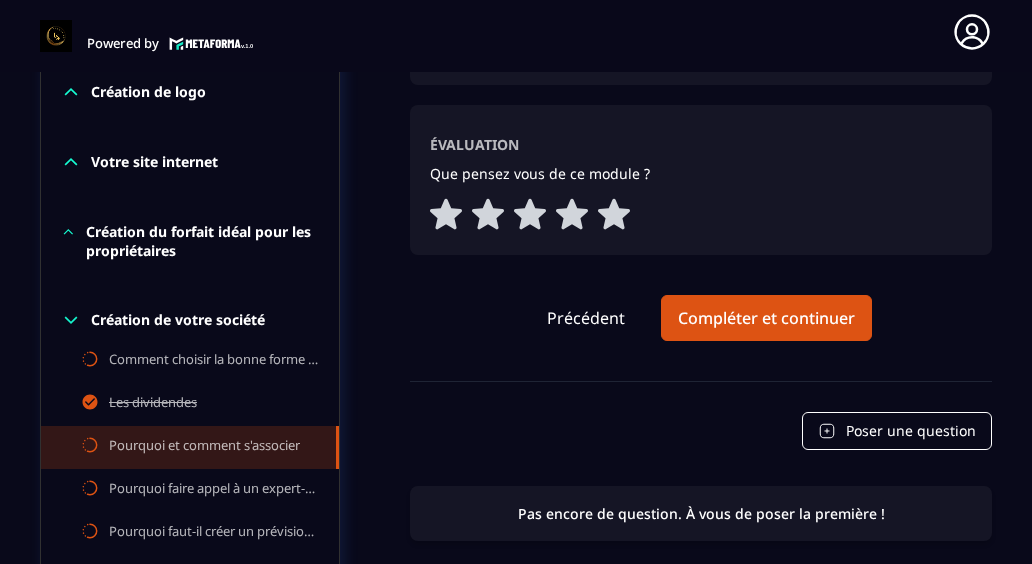 type 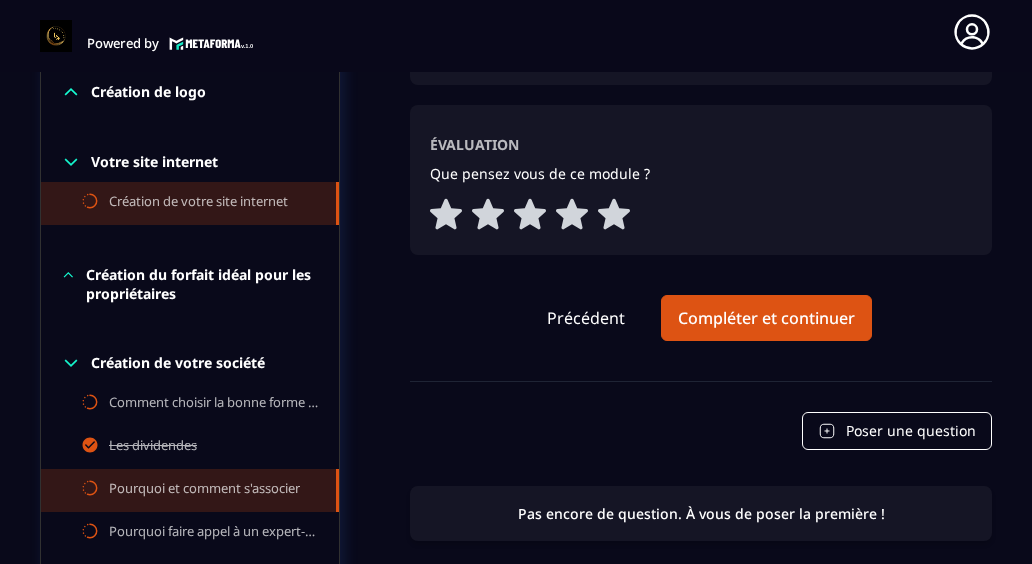 click on "Création de votre site internet" at bounding box center [198, 203] 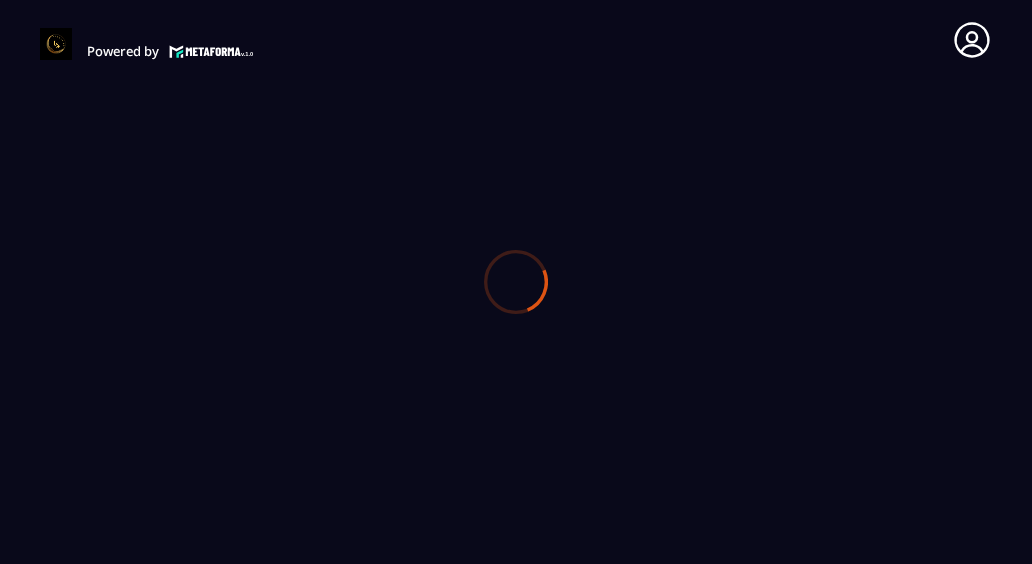 scroll, scrollTop: 0, scrollLeft: 0, axis: both 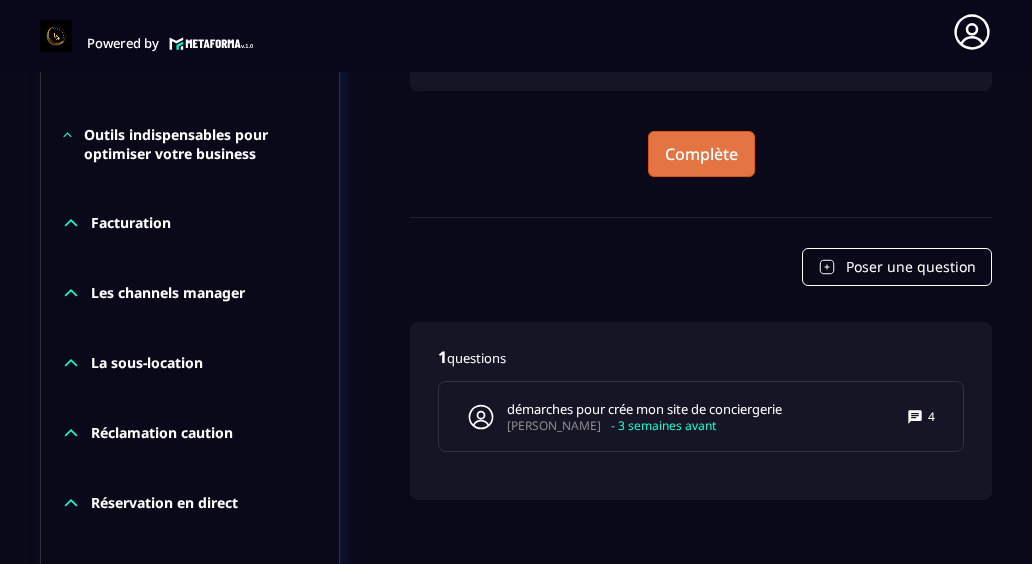click on "Complète" at bounding box center (701, 154) 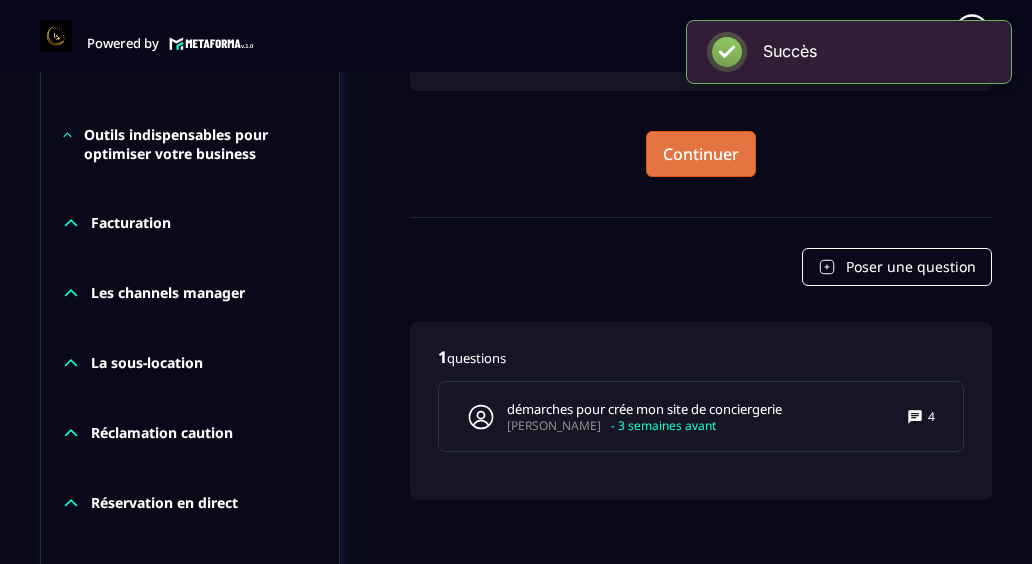 click on "Continuer" at bounding box center [701, 154] 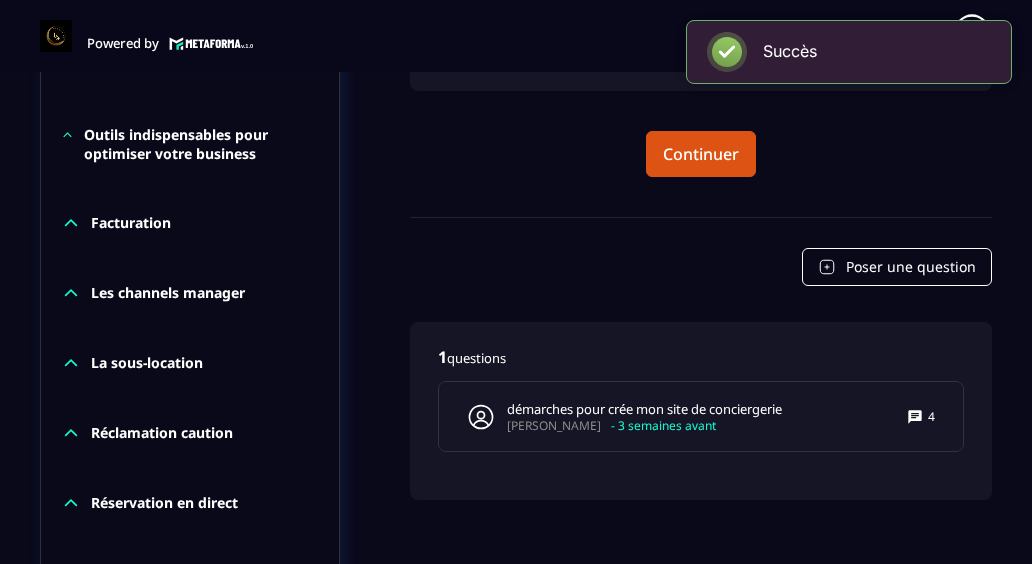type 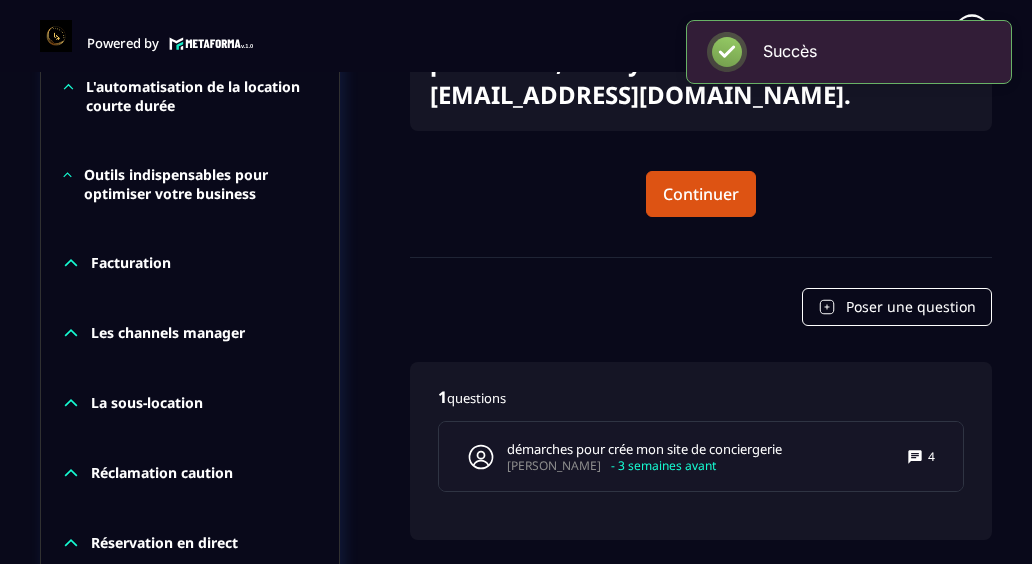 click on "Outils indispensables pour optimiser votre business" at bounding box center (190, 184) 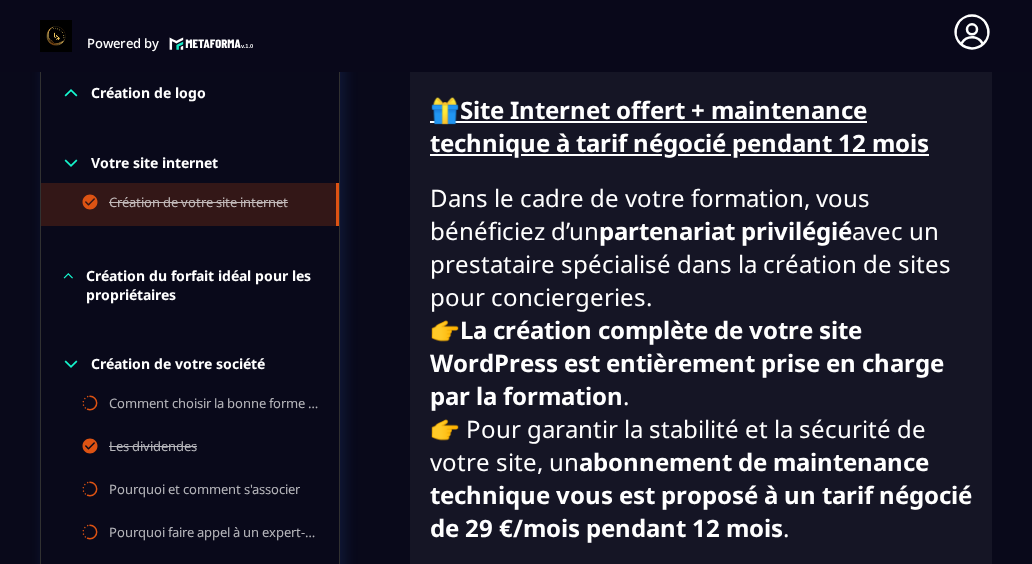 click on "La conciergerie 100% automatisée Découvrez les fondamentaux de la conciergerie immobilière 100% automatisée.
Cette formation est conçue pour vous permettre de lancer et maîtriser votre activité de conciergerie en toute simplicité.
Vous apprendrez :
✅ Les bases essentielles de la conciergerie pour démarrer sereinement.
✅ Les outils incontournables pour gérer vos clients et vos biens de manière efficace.
✅ L'automatisation des tâches répétitives pour gagner un maximum de temps au quotidien.
Objectif : Vous fournir toutes les clés pour créer une activité rentable et automatisée, tout en gardant du temps pour vous. 4/69 Chapitres 6%  Bienvenue au sein de la formation LCA Votre conciergerie de A à Z Etude de marché Création de logo Votre site internet Création de votre site internet Création du forfait idéal pour les propriétaires Création de votre société Comment choisir la bonne forme juridique ? Les dividendes Pourquoi et comment s'associer La micro-entreprise" at bounding box center (190, 834) 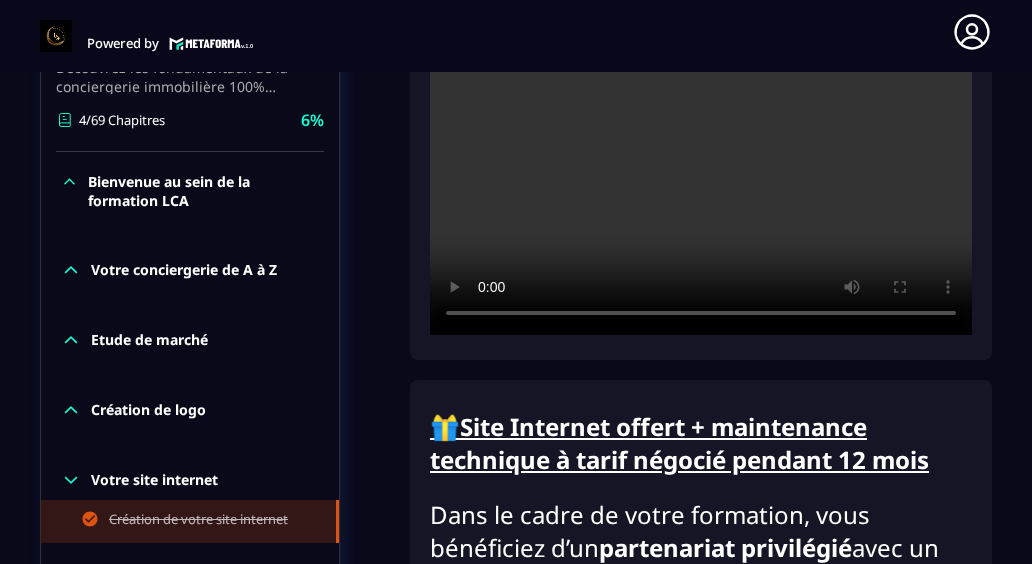 scroll, scrollTop: 411, scrollLeft: 0, axis: vertical 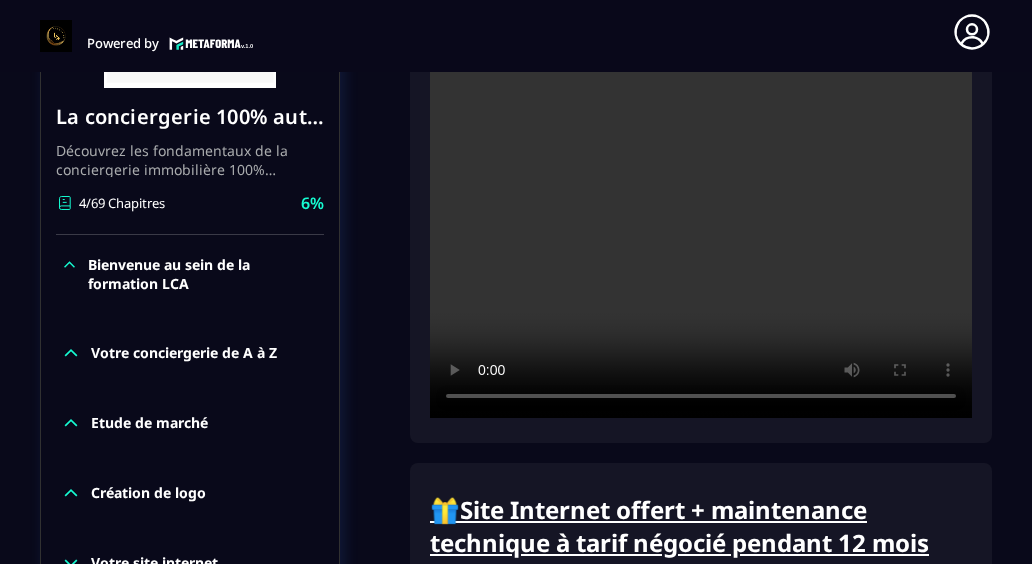 click on "La conciergerie 100% automatisée Découvrez les fondamentaux de la conciergerie immobilière 100% automatisée.
Cette formation est conçue pour vous permettre de lancer et maîtriser votre activité de conciergerie en toute simplicité.
Vous apprendrez :
✅ Les bases essentielles de la conciergerie pour démarrer sereinement.
✅ Les outils incontournables pour gérer vos clients et vos biens de manière efficace.
✅ L'automatisation des tâches répétitives pour gagner un maximum de temps au quotidien.
Objectif : Vous fournir toutes les clés pour créer une activité rentable et automatisée, tout en gardant du temps pour vous. 4/69 Chapitres 6%  Bienvenue au sein de la formation LCA Votre conciergerie de A à Z Etude de marché Création de logo Votre site internet Création de votre site internet Création du forfait idéal pour les propriétaires Création de votre société Comment choisir la bonne forme juridique ? Les dividendes Pourquoi et comment s'associer La micro-entreprise" at bounding box center [190, 1234] 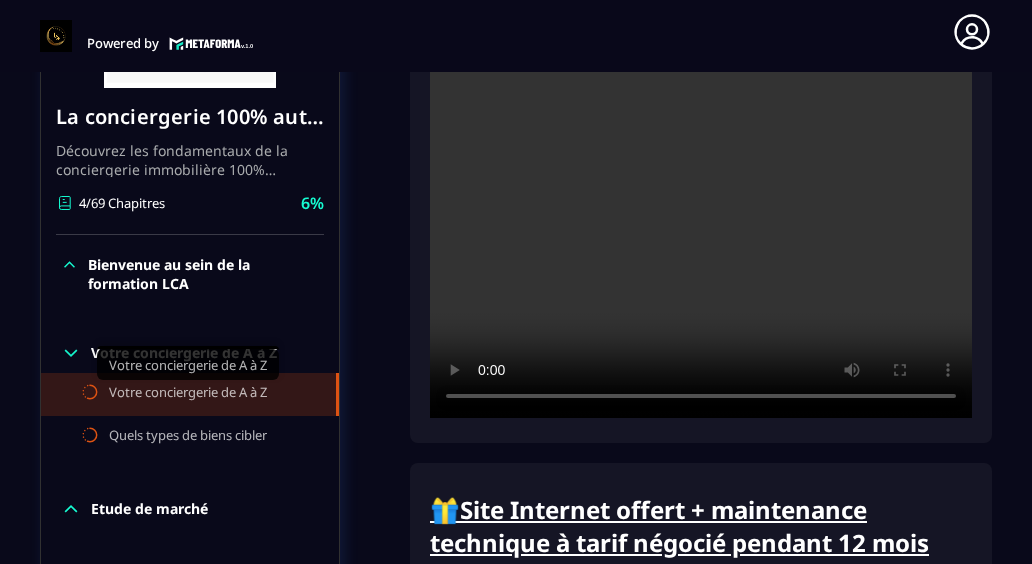 click on "Votre conciergerie de A à Z" at bounding box center (188, 394) 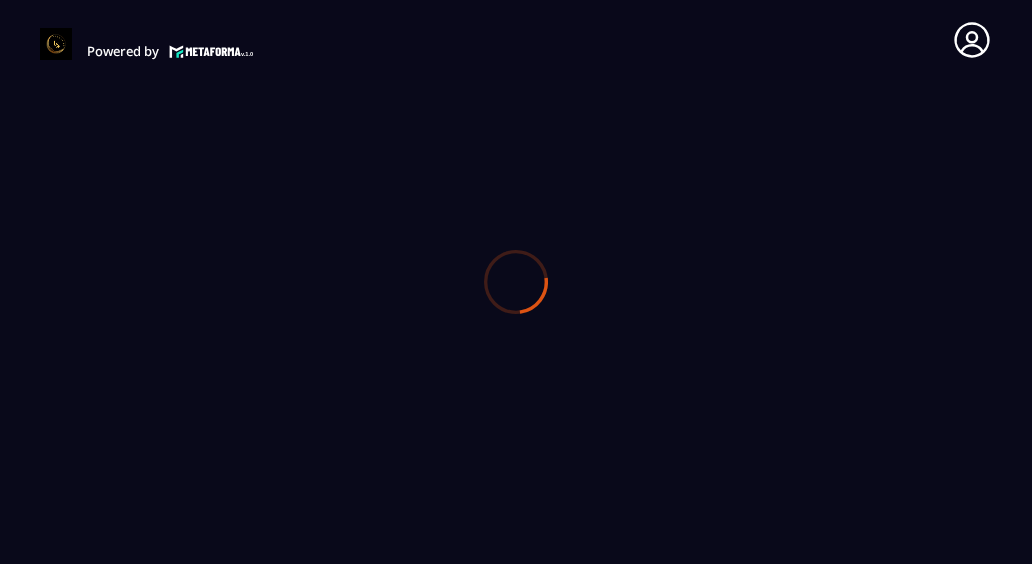 scroll, scrollTop: 0, scrollLeft: 0, axis: both 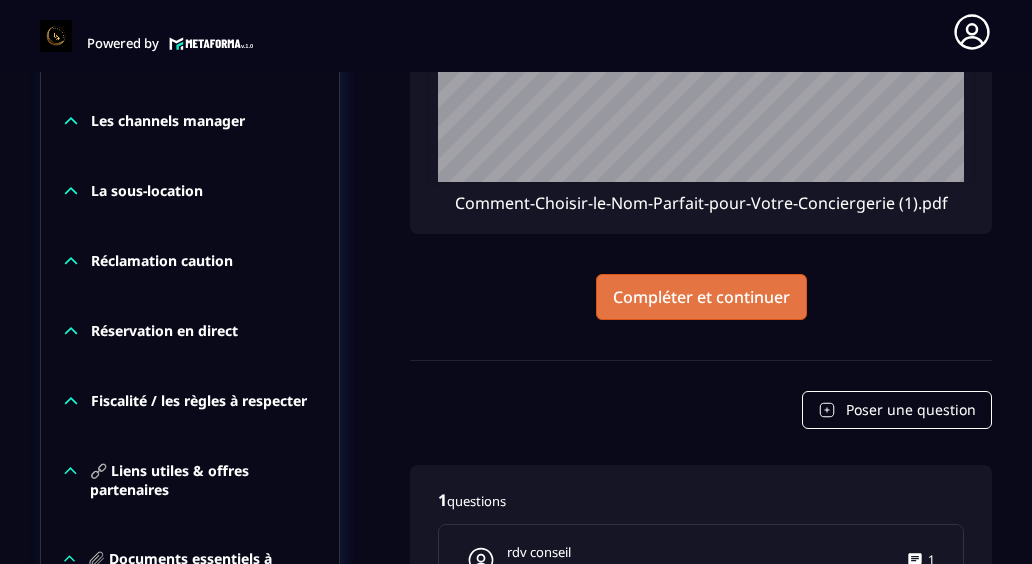 click on "Compléter et continuer" at bounding box center [701, 297] 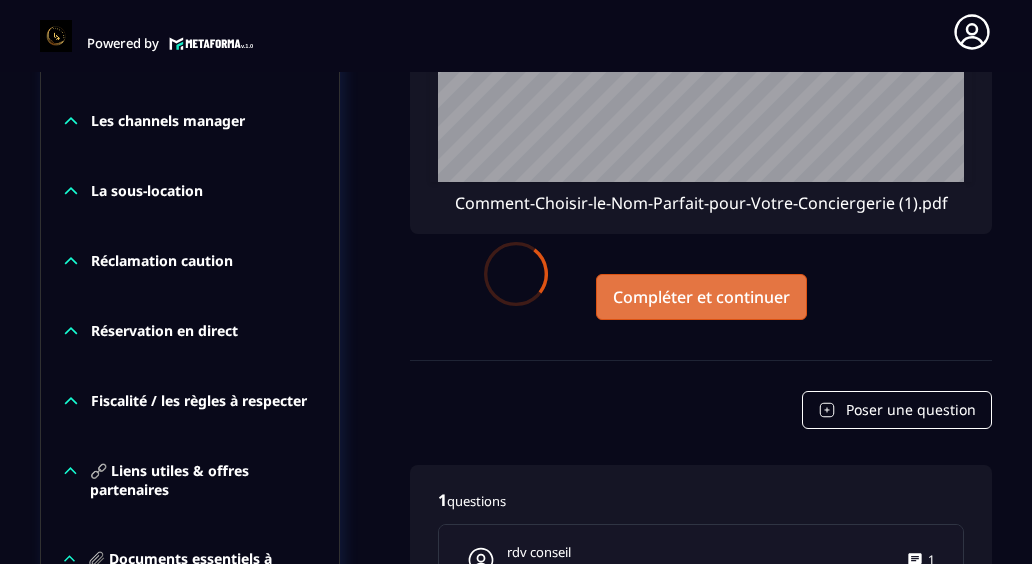 scroll, scrollTop: 0, scrollLeft: 0, axis: both 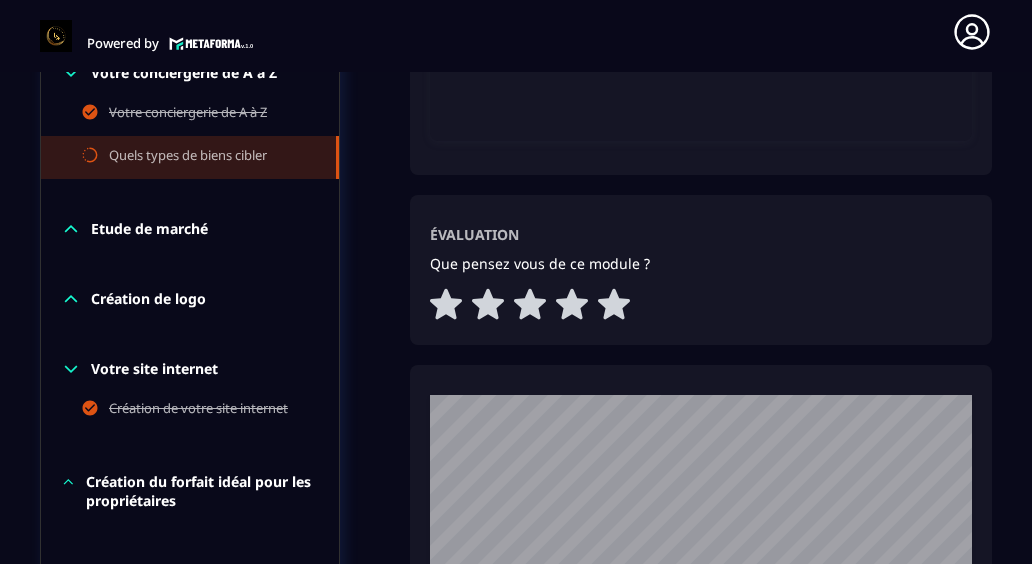 click on "Quels types de biens cibler" 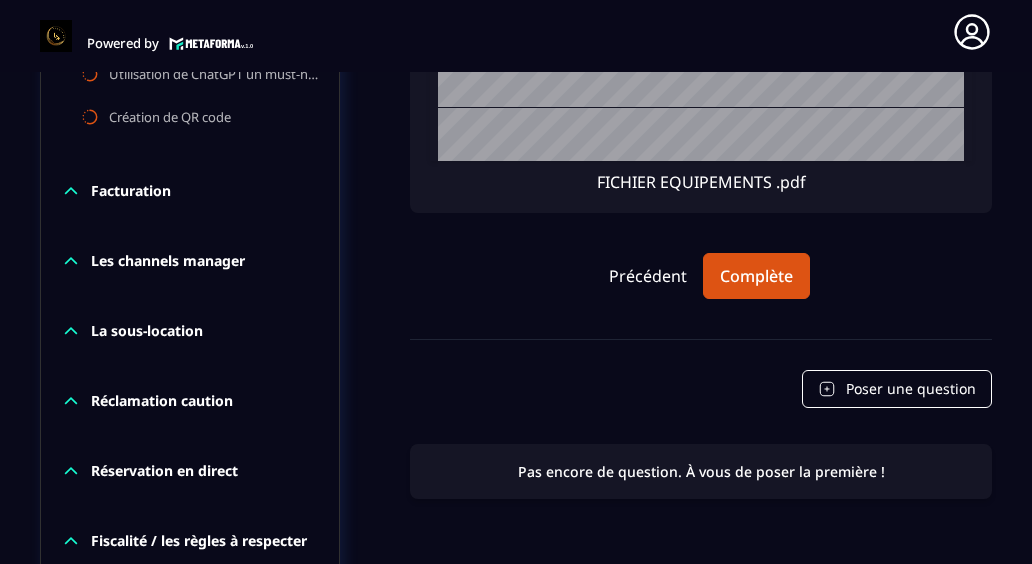 scroll, scrollTop: 2371, scrollLeft: 0, axis: vertical 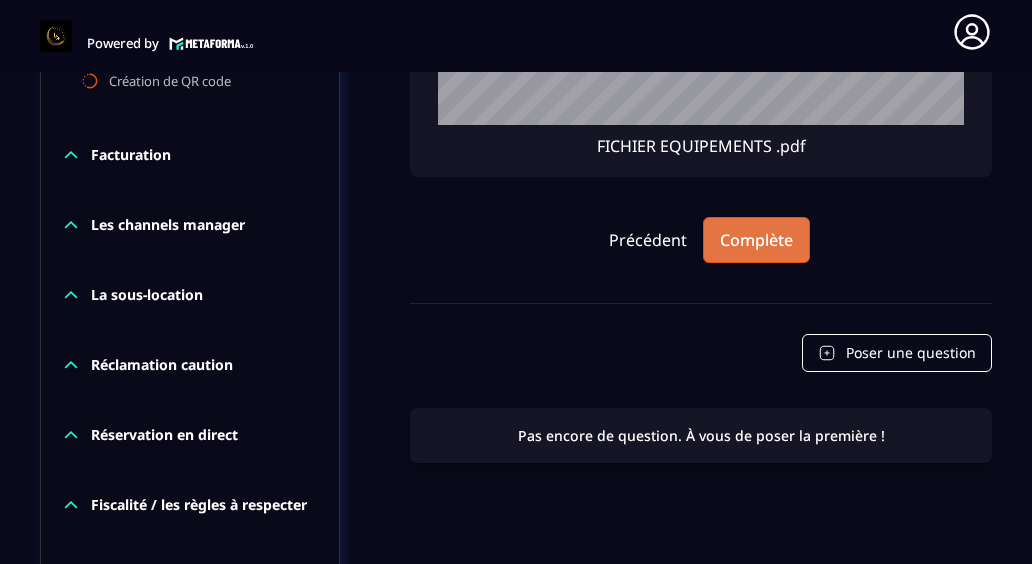 click on "Complète" at bounding box center (756, 240) 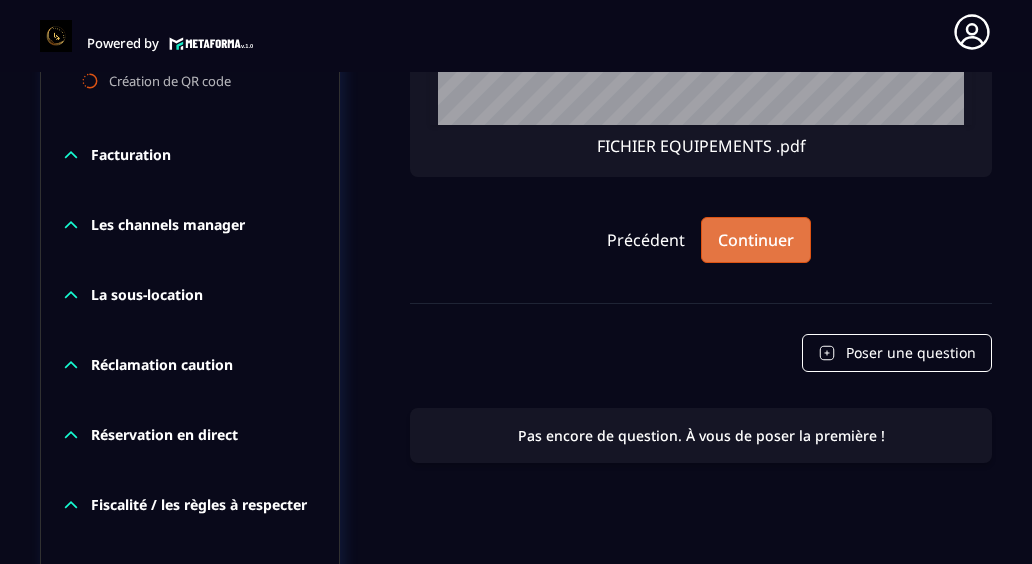 click on "Continuer" at bounding box center (756, 240) 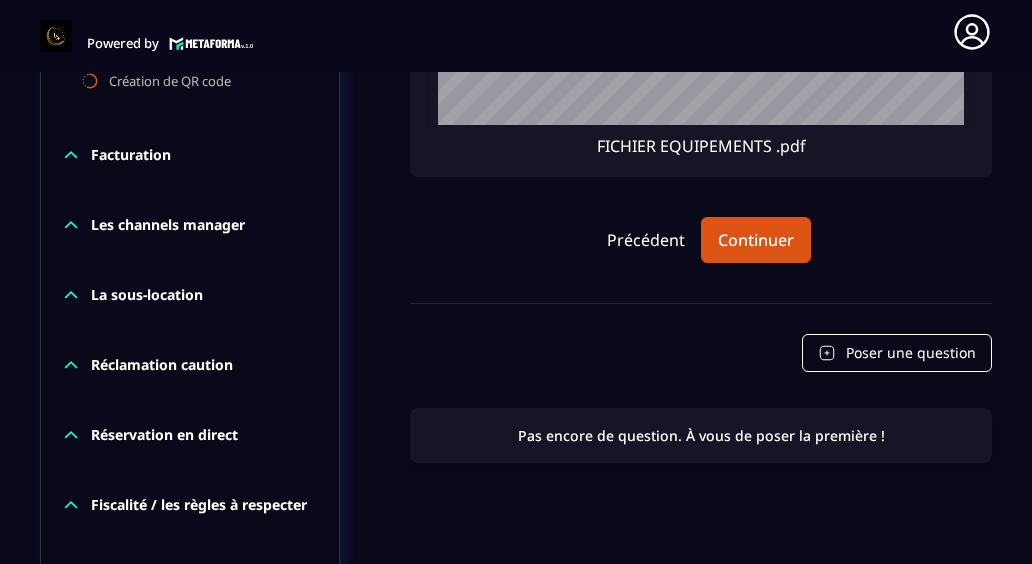 type 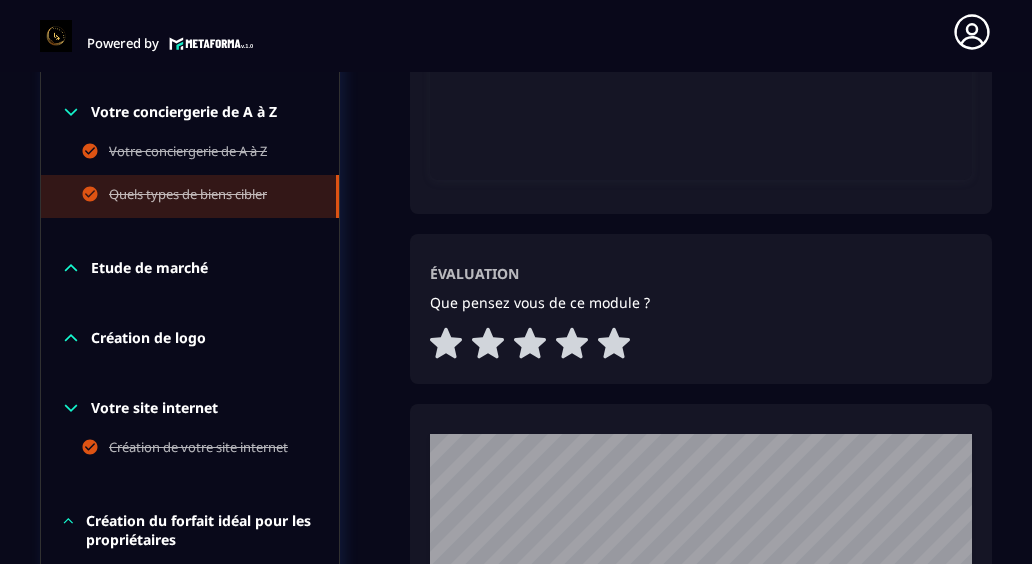 scroll, scrollTop: 651, scrollLeft: 0, axis: vertical 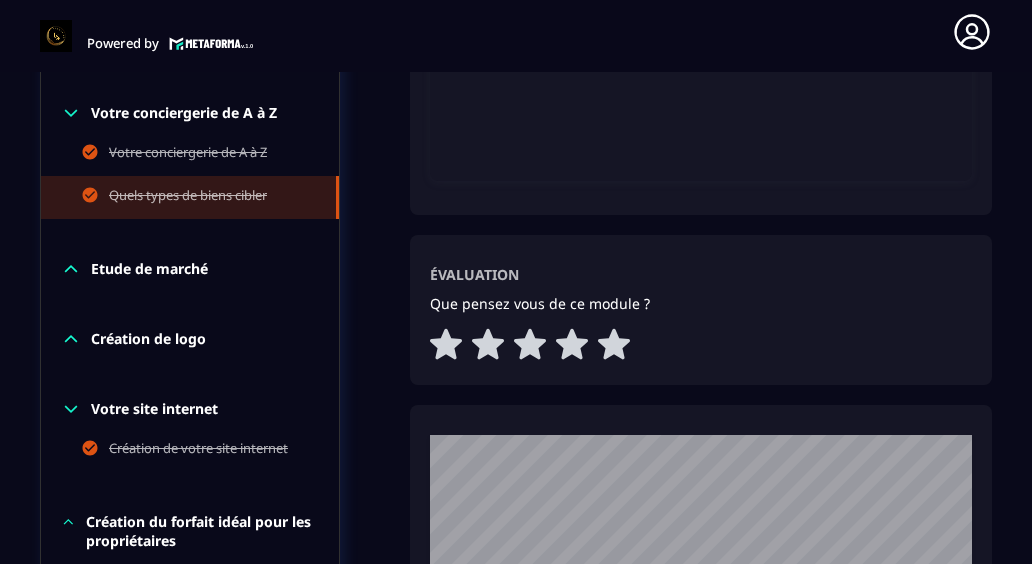 click on "Etude de marché" at bounding box center [190, 269] 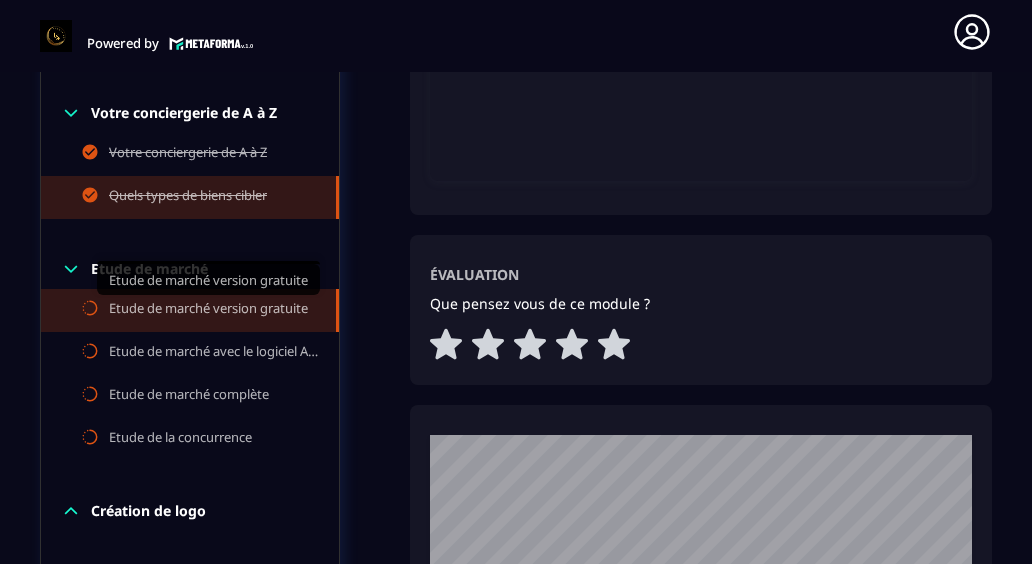click on "Etude de marché version gratuite" at bounding box center (208, 310) 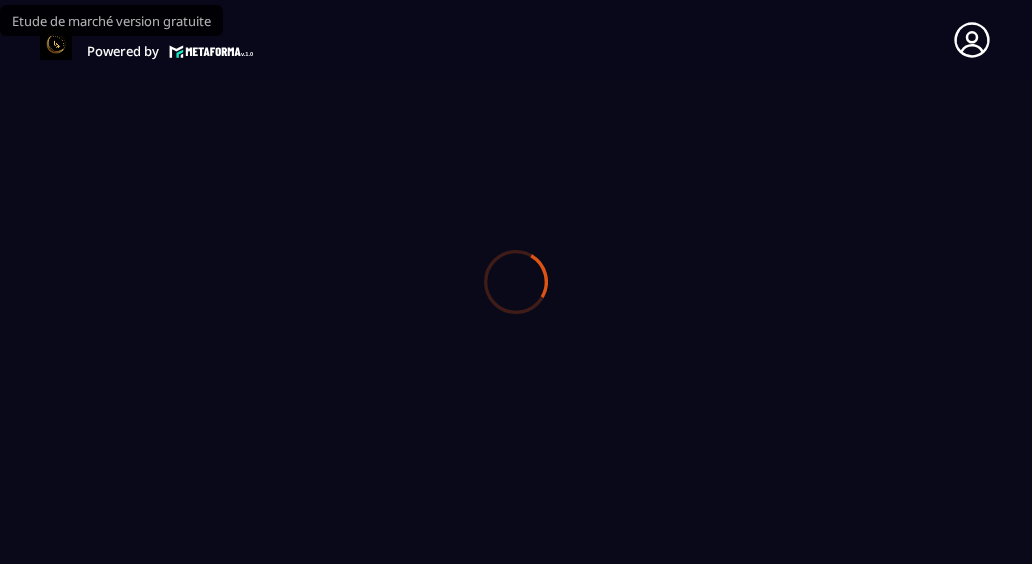 scroll, scrollTop: 0, scrollLeft: 0, axis: both 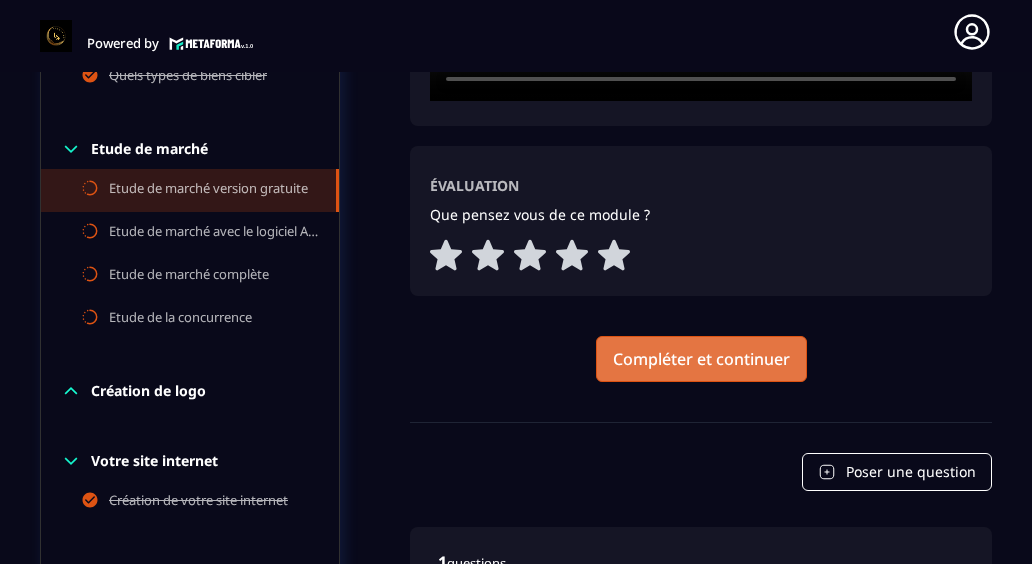 click on "Compléter et continuer" at bounding box center [701, 359] 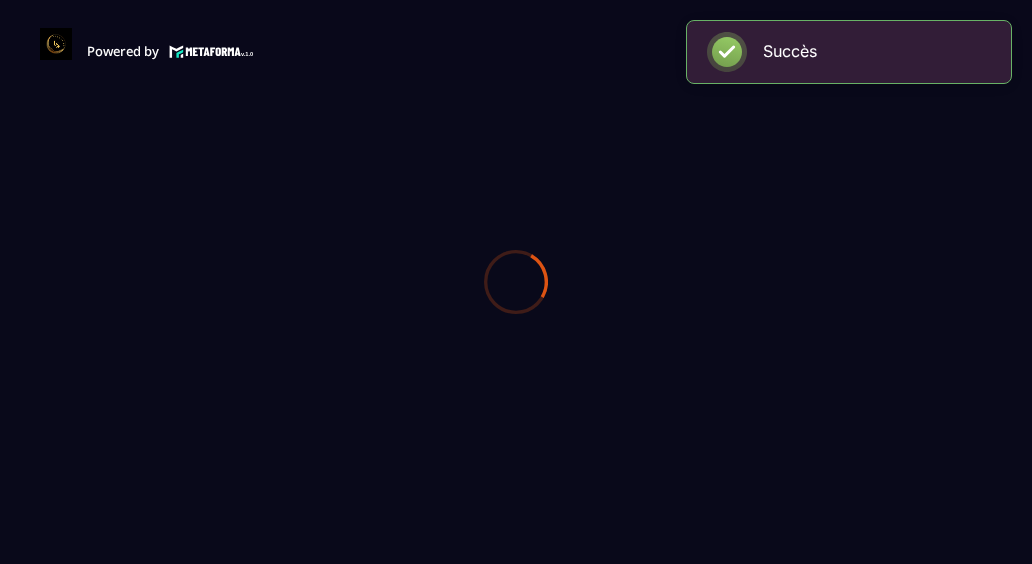scroll, scrollTop: 0, scrollLeft: 0, axis: both 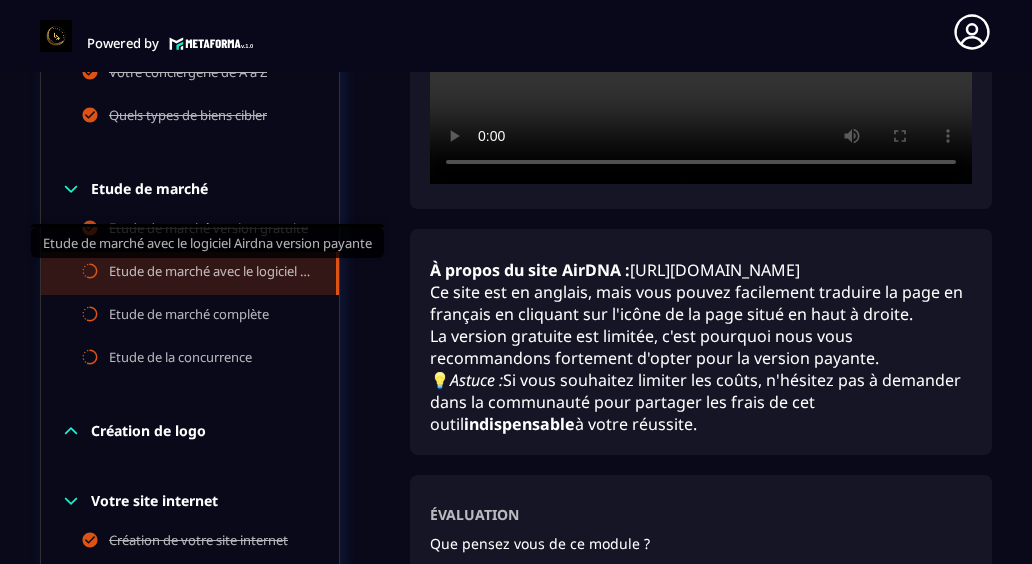 click on "Etude de marché avec le logiciel Airdna version payante" at bounding box center (212, 273) 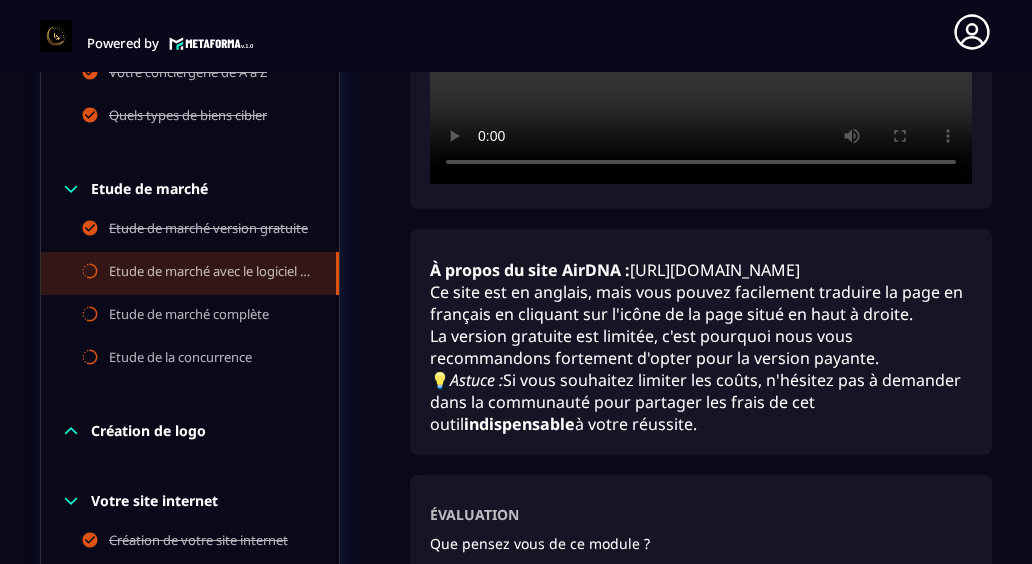 click on "Etude de marché avec le logiciel Airdna version payante" at bounding box center [212, 273] 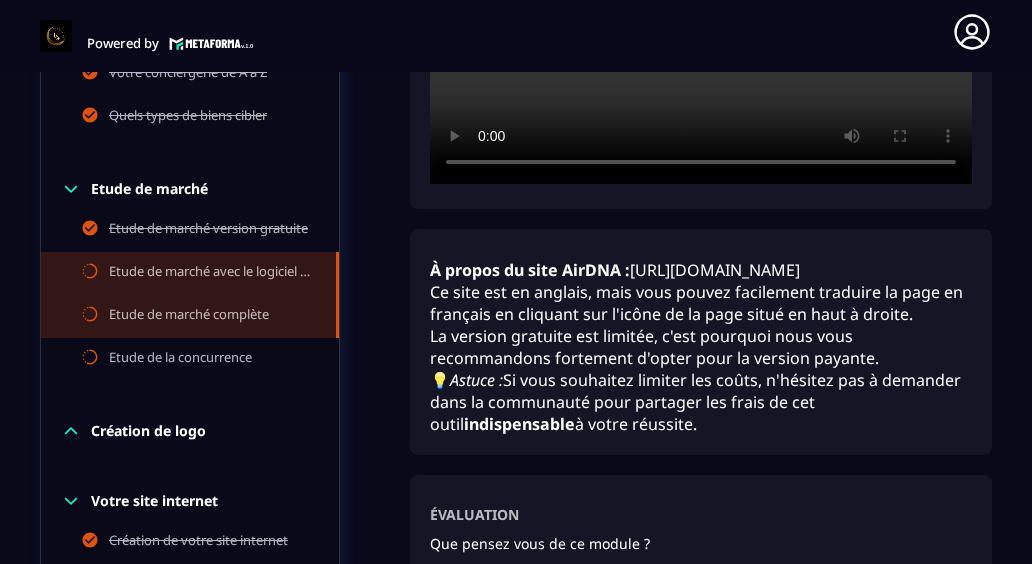 click on "Etude de marché complète" at bounding box center (189, 316) 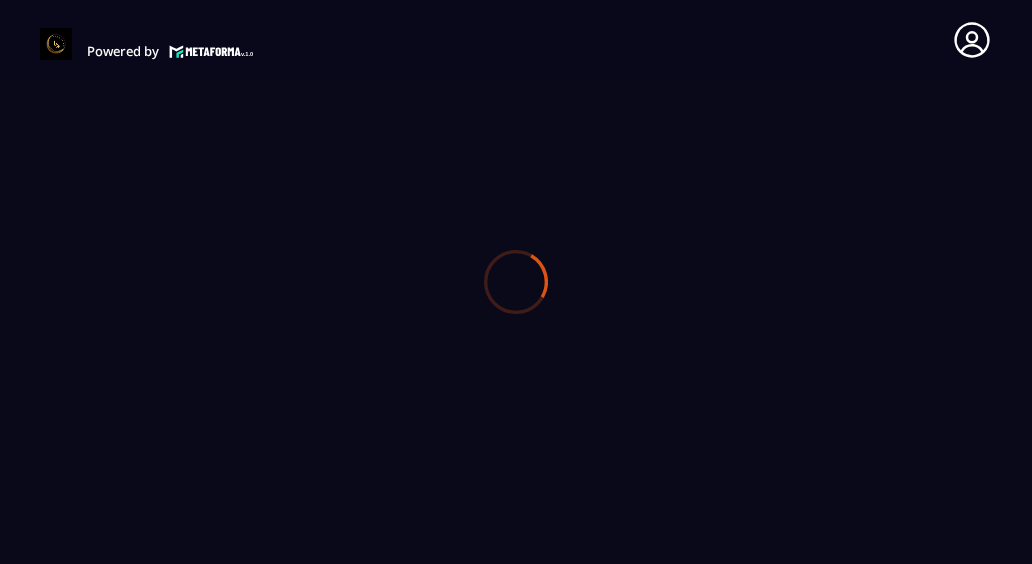 scroll, scrollTop: 0, scrollLeft: 0, axis: both 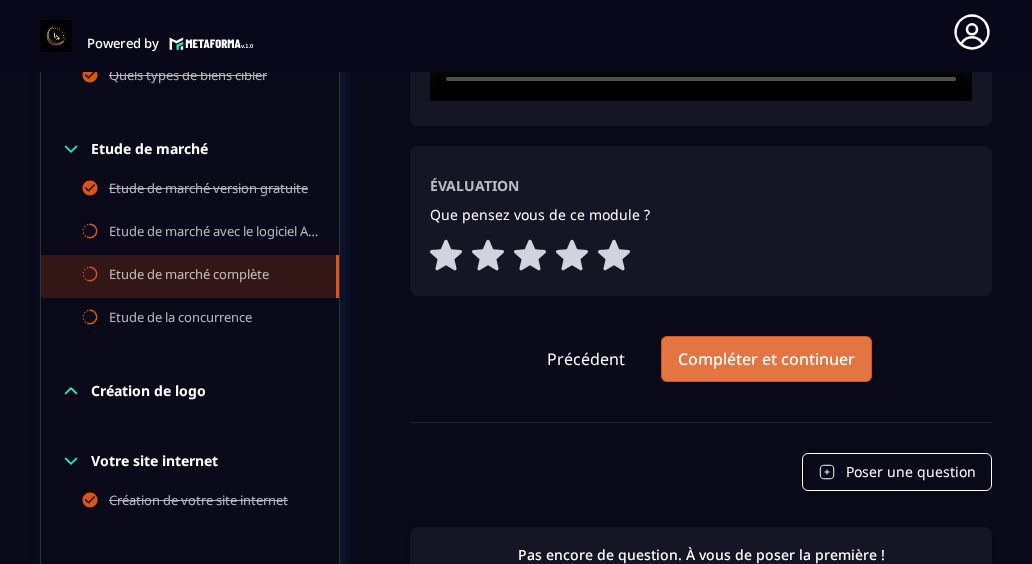 click on "Compléter et continuer" at bounding box center (766, 359) 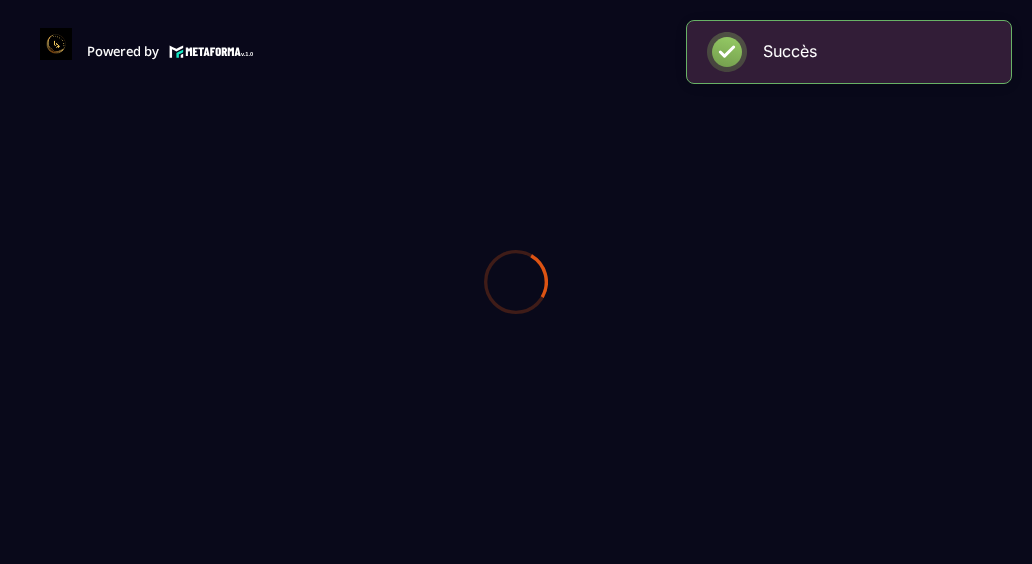 scroll, scrollTop: 0, scrollLeft: 0, axis: both 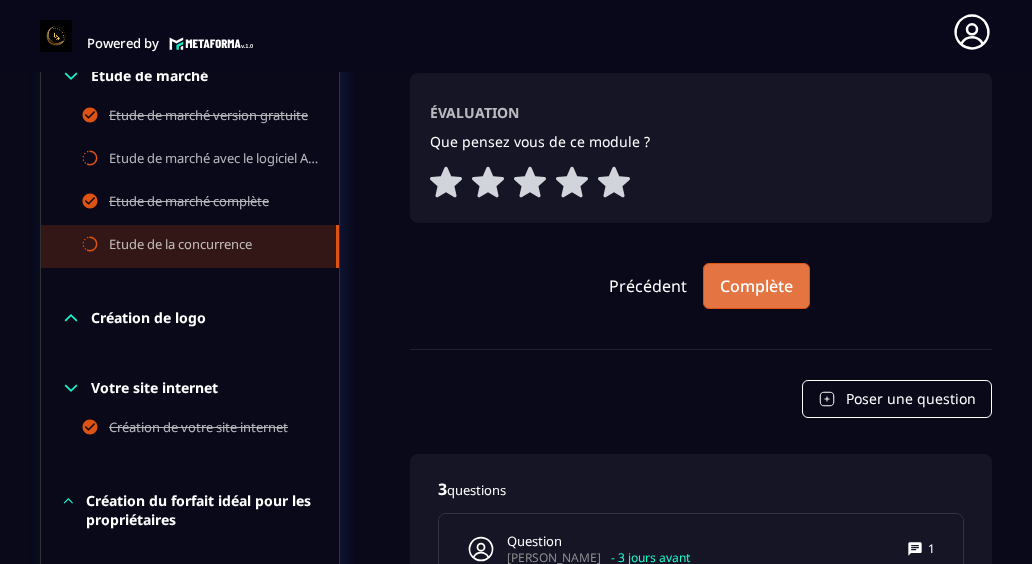 click on "Complète" at bounding box center [756, 286] 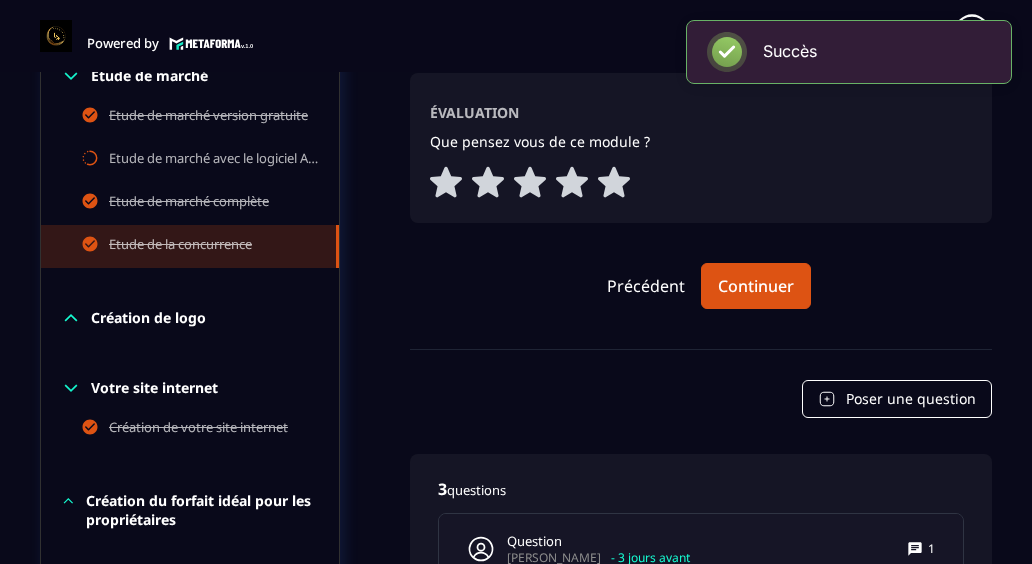 click on "Création de logo" at bounding box center (148, 318) 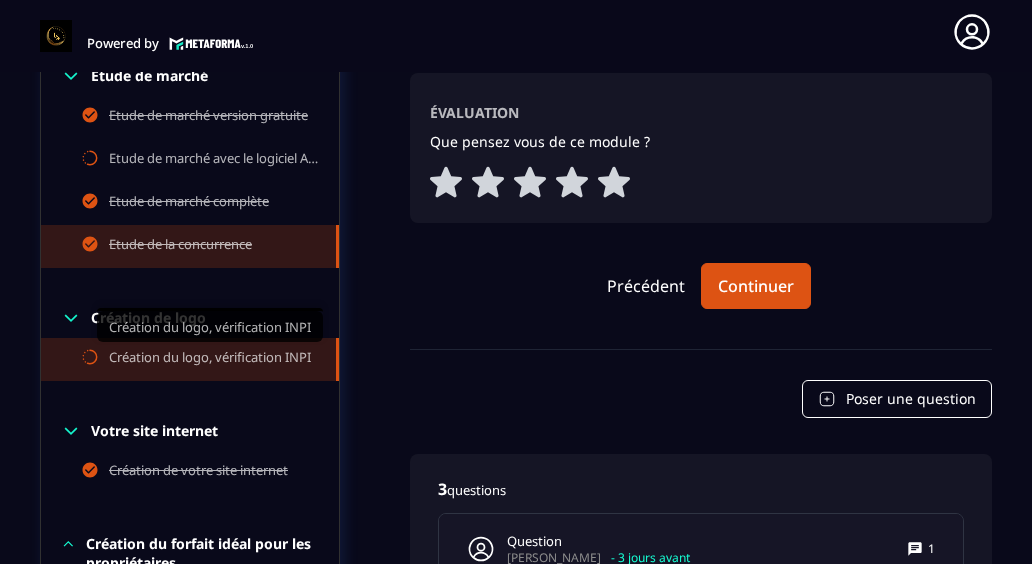 click on "Création du logo, vérification INPI" at bounding box center [210, 359] 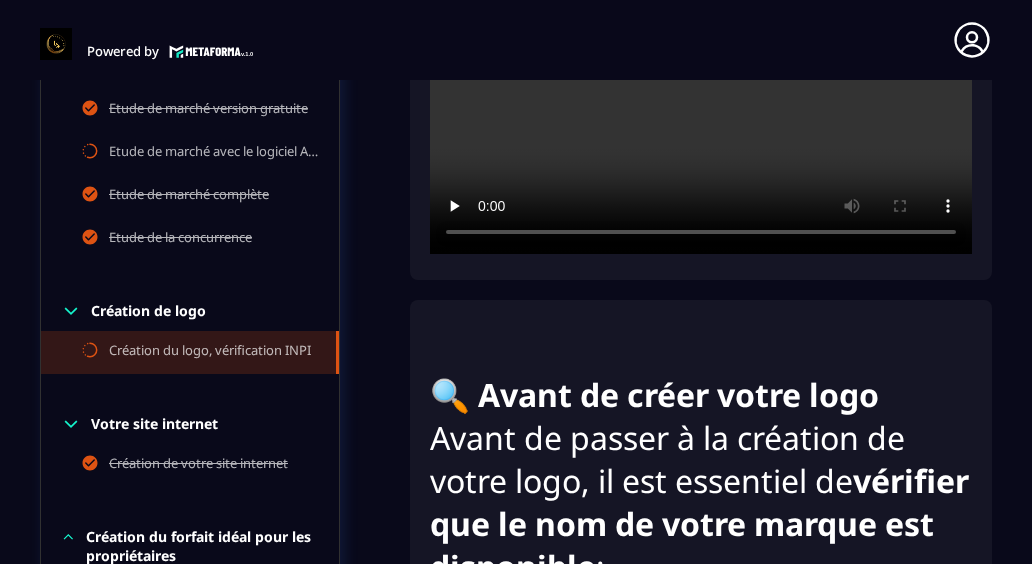 scroll, scrollTop: 915, scrollLeft: 0, axis: vertical 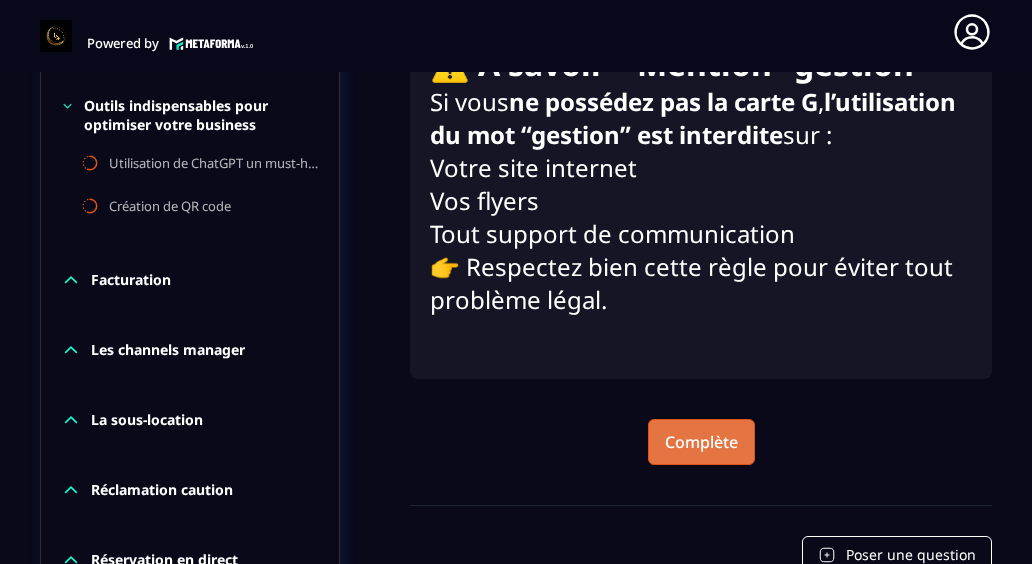 click on "Complète" at bounding box center (701, 442) 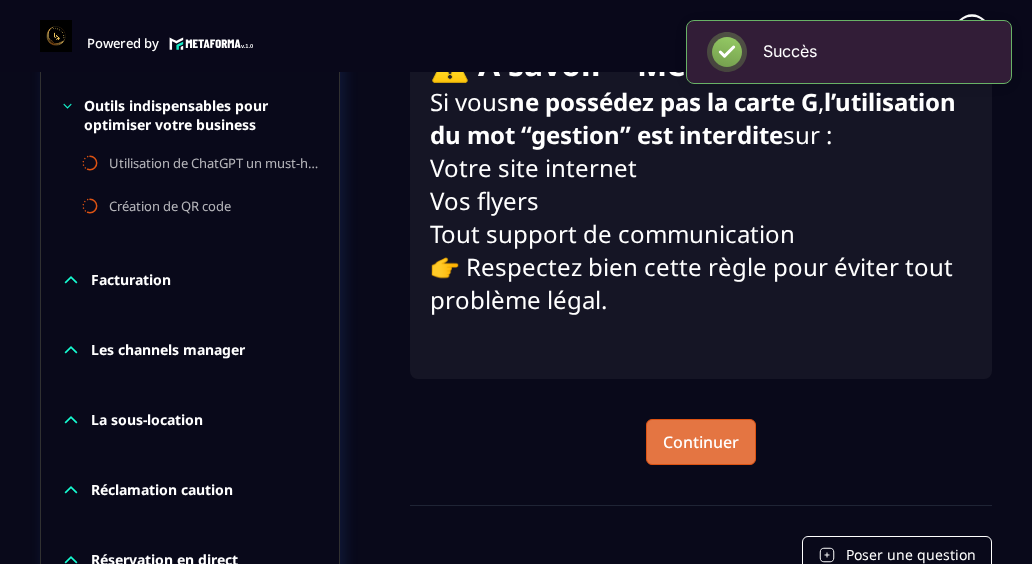 type 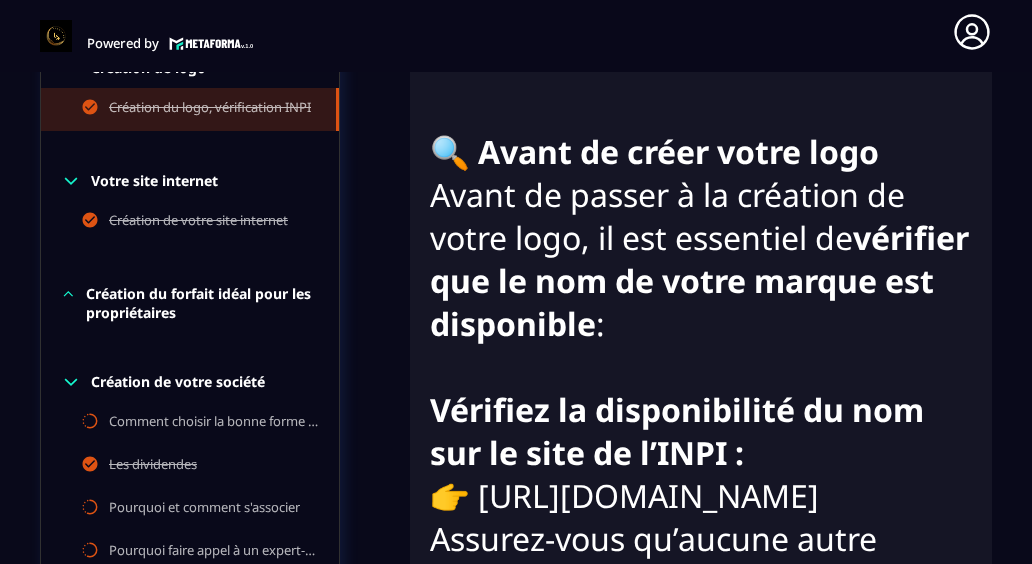 scroll, scrollTop: 1126, scrollLeft: 0, axis: vertical 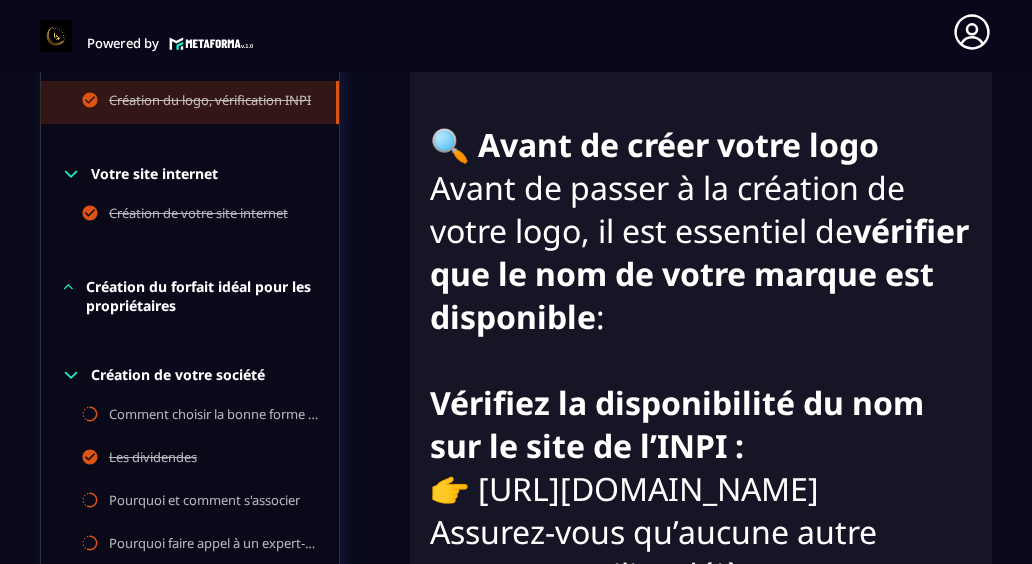 click on "Création du forfait idéal pour les propriétaires" at bounding box center (202, 296) 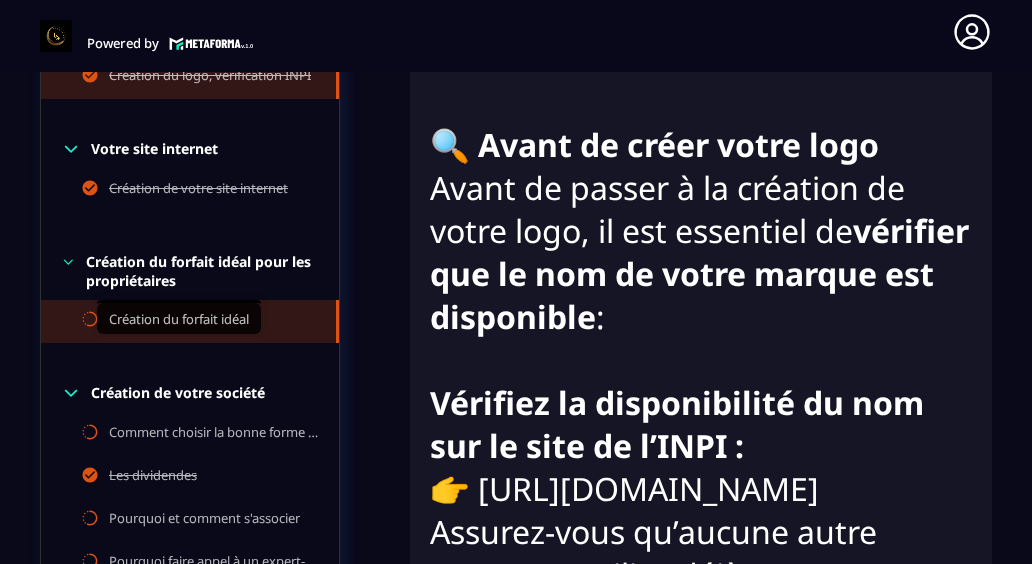 click on "Création du forfait idéal" at bounding box center [179, 321] 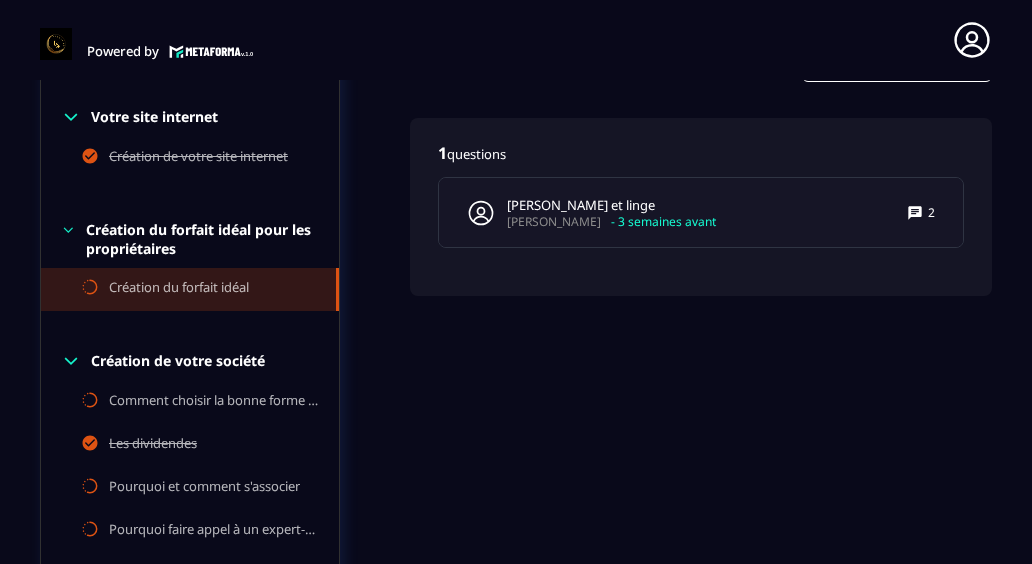 scroll, scrollTop: 1138, scrollLeft: 0, axis: vertical 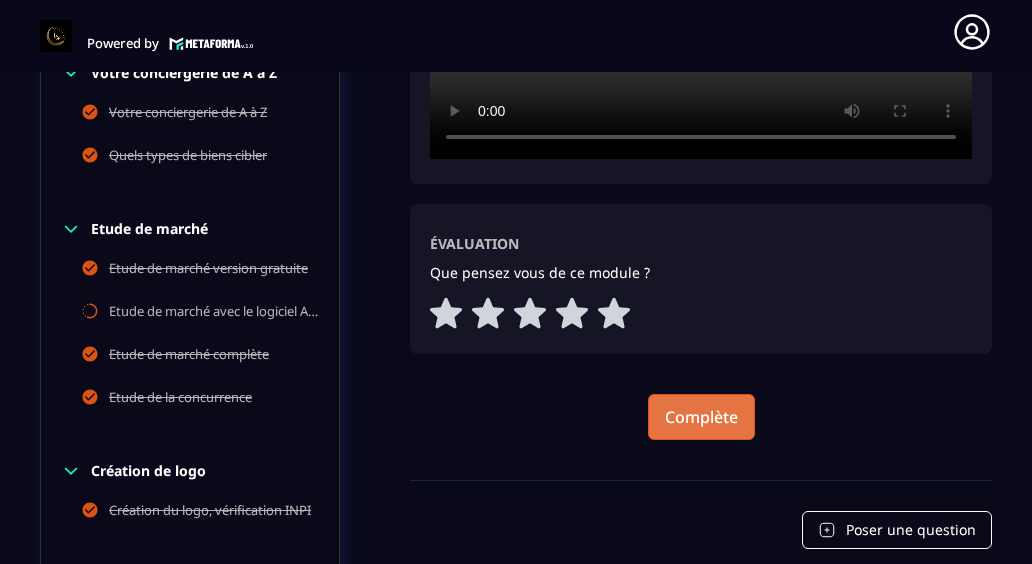 click on "Complète" at bounding box center (701, 417) 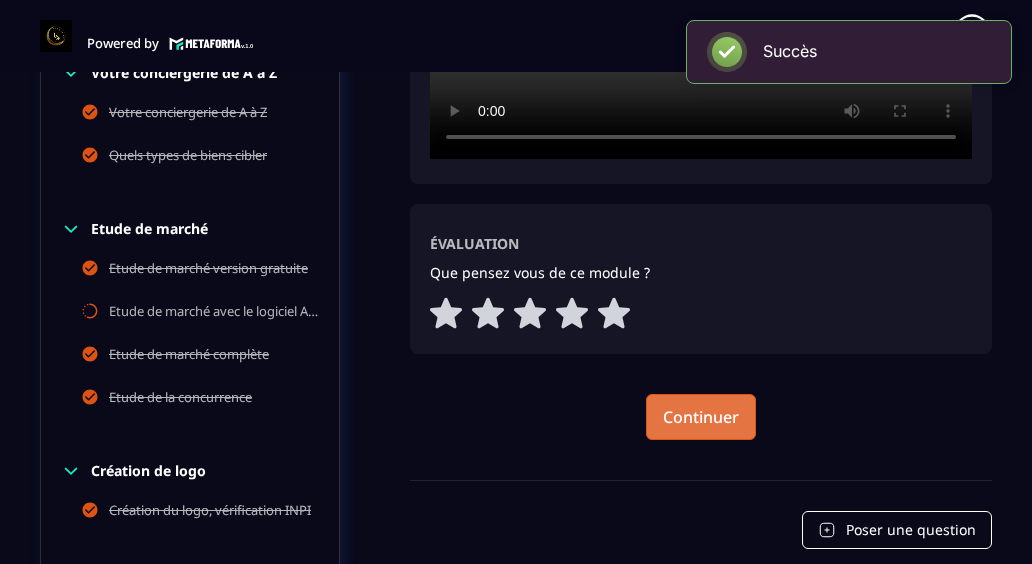 type 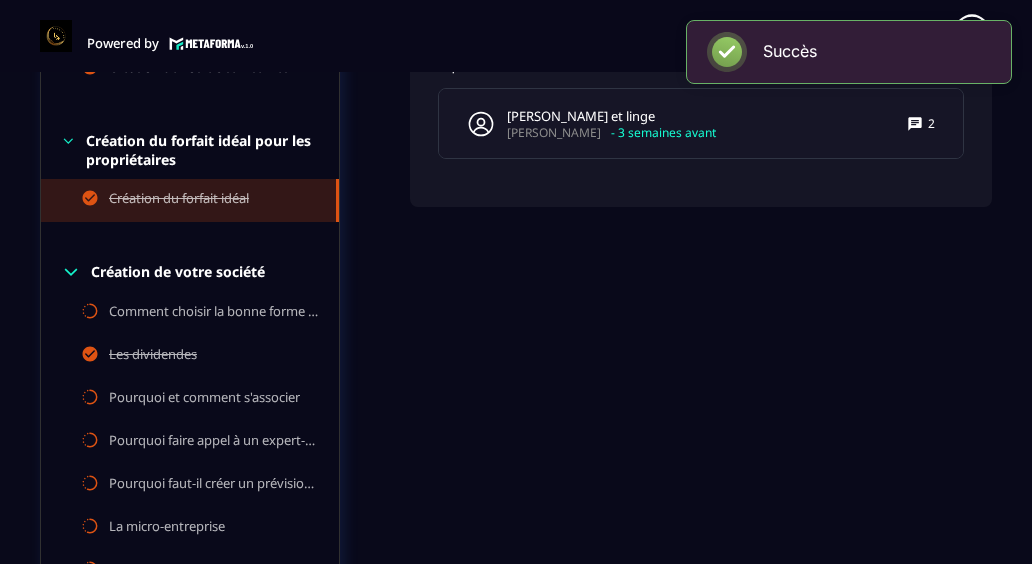 scroll, scrollTop: 1251, scrollLeft: 0, axis: vertical 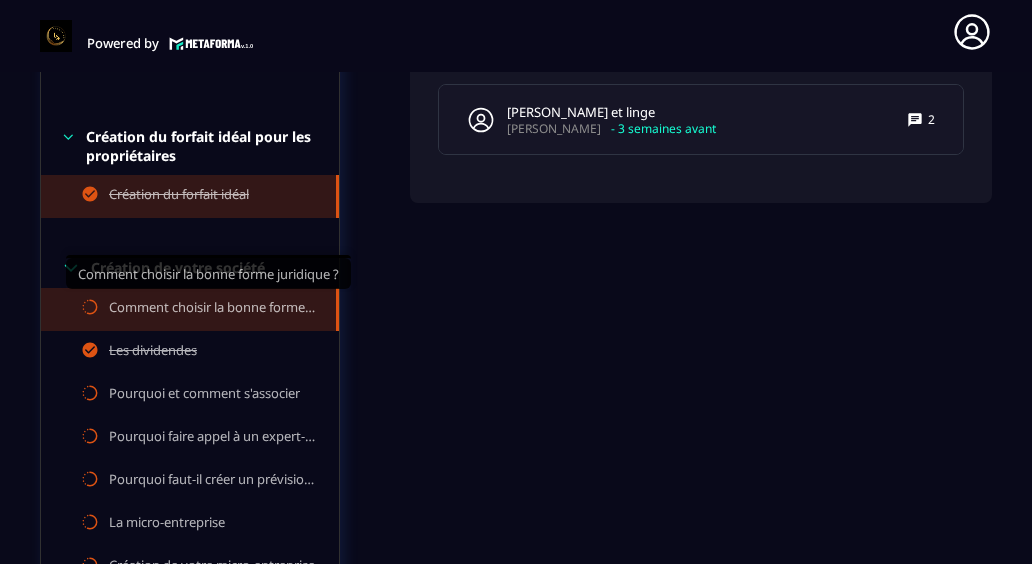 click on "Comment choisir la bonne forme juridique ?" at bounding box center (212, 309) 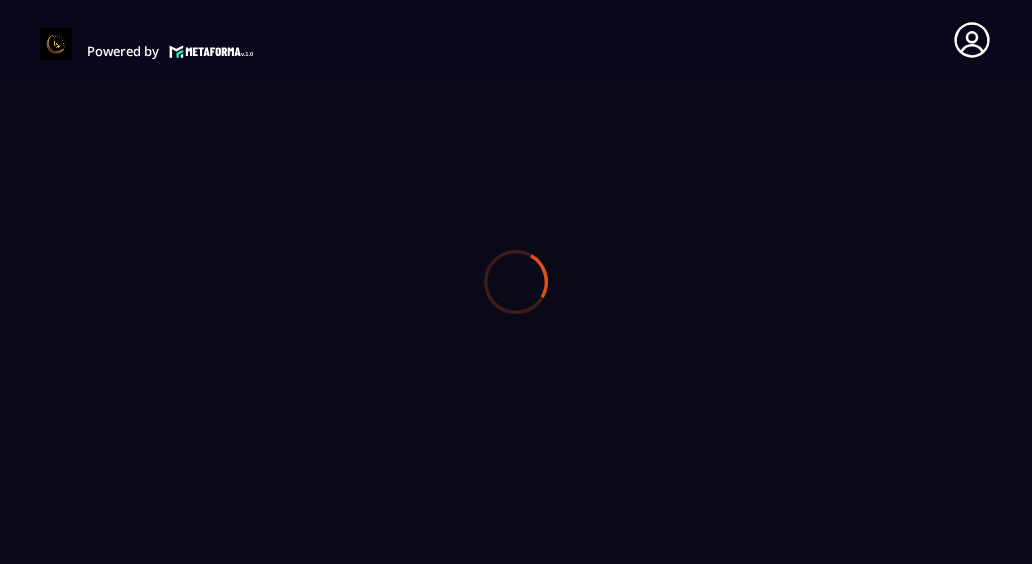 scroll, scrollTop: 0, scrollLeft: 0, axis: both 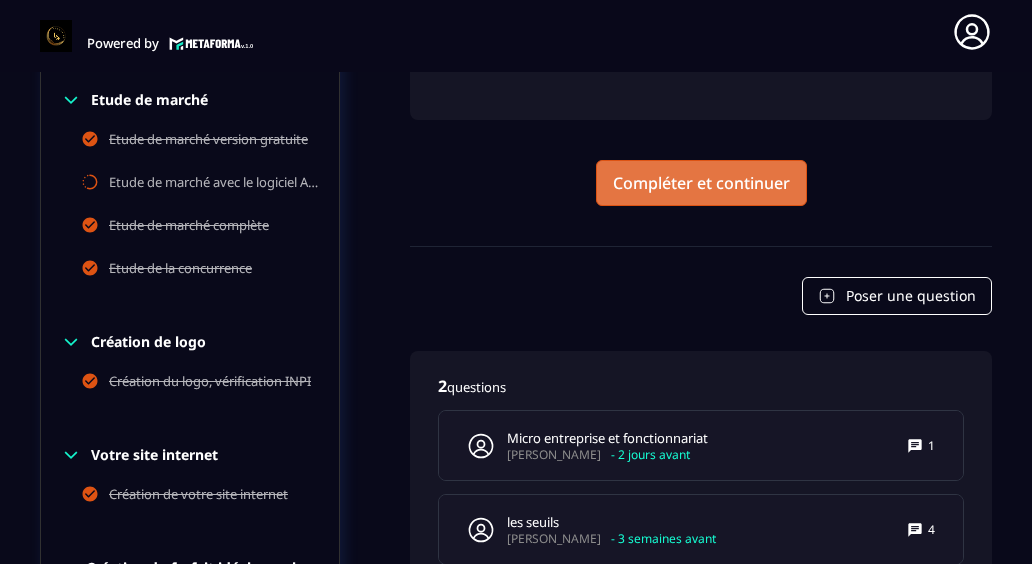 click on "Compléter et continuer" at bounding box center [701, 183] 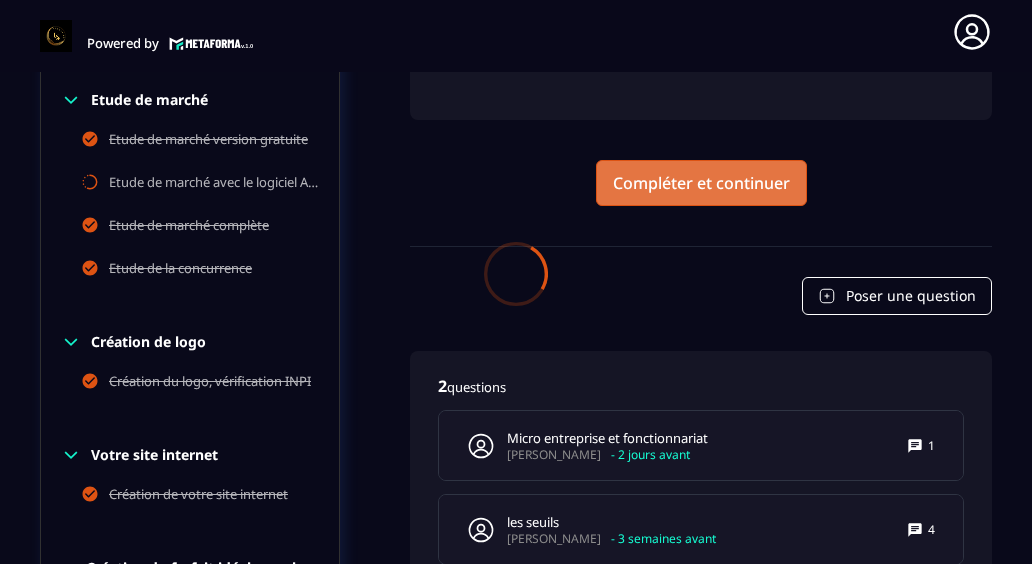 scroll, scrollTop: 0, scrollLeft: 0, axis: both 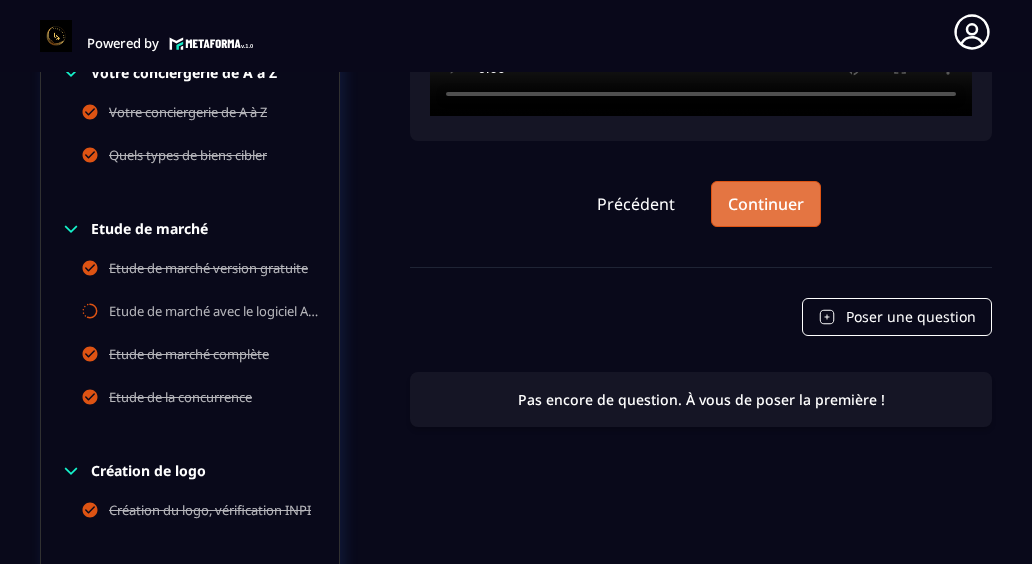 click on "Continuer" at bounding box center (766, 204) 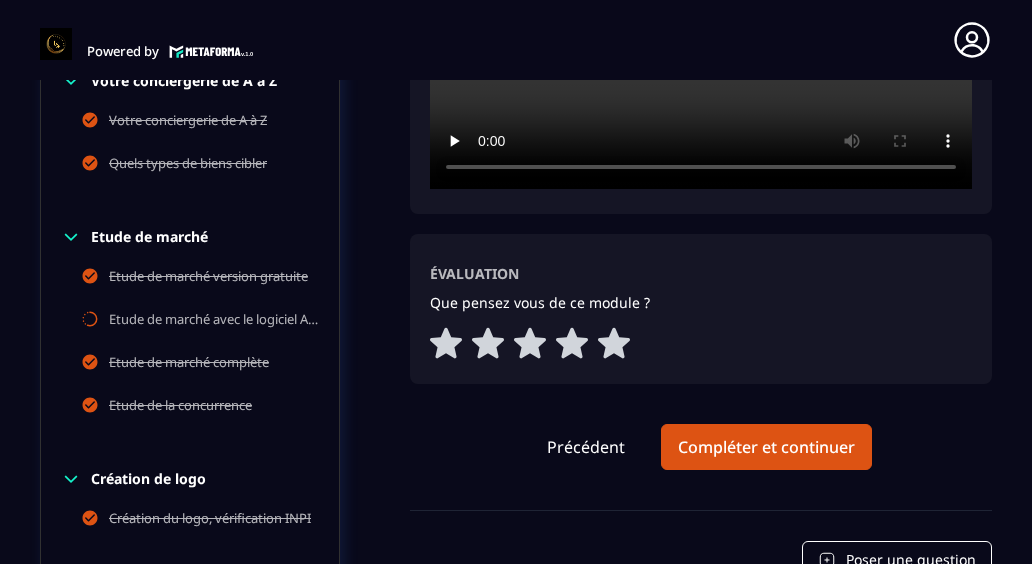 scroll, scrollTop: 624, scrollLeft: 0, axis: vertical 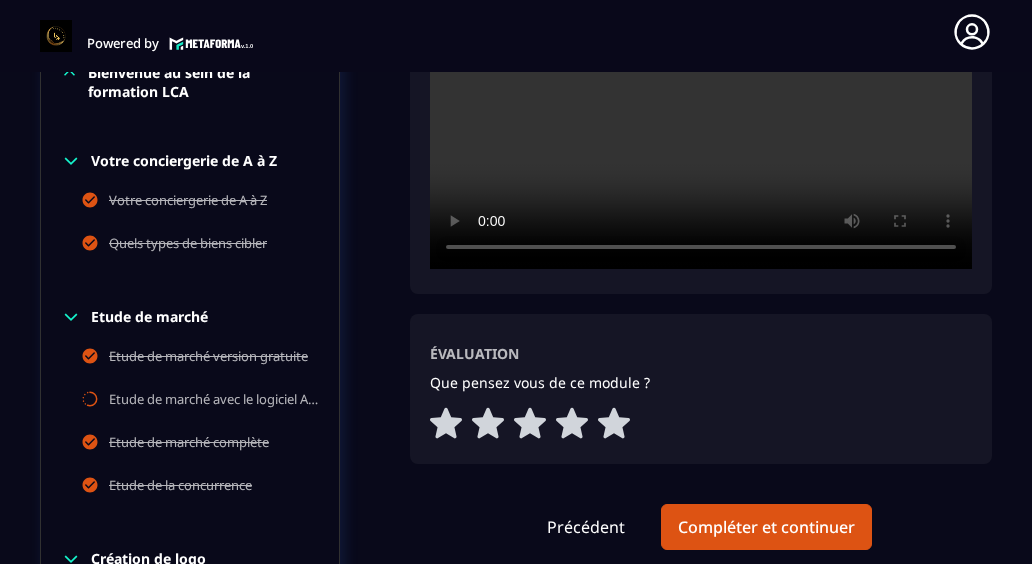 type 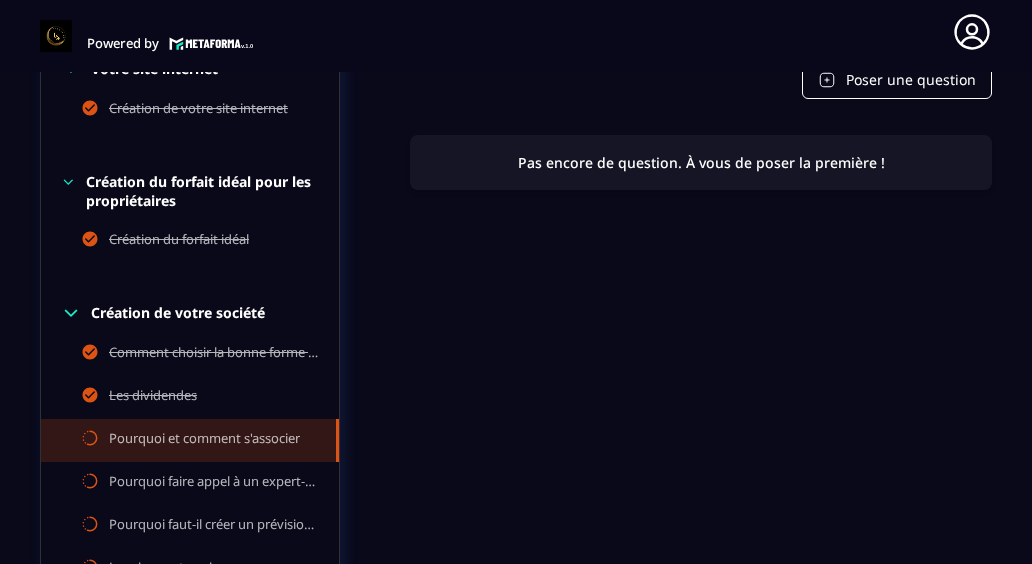 scroll, scrollTop: 1203, scrollLeft: 0, axis: vertical 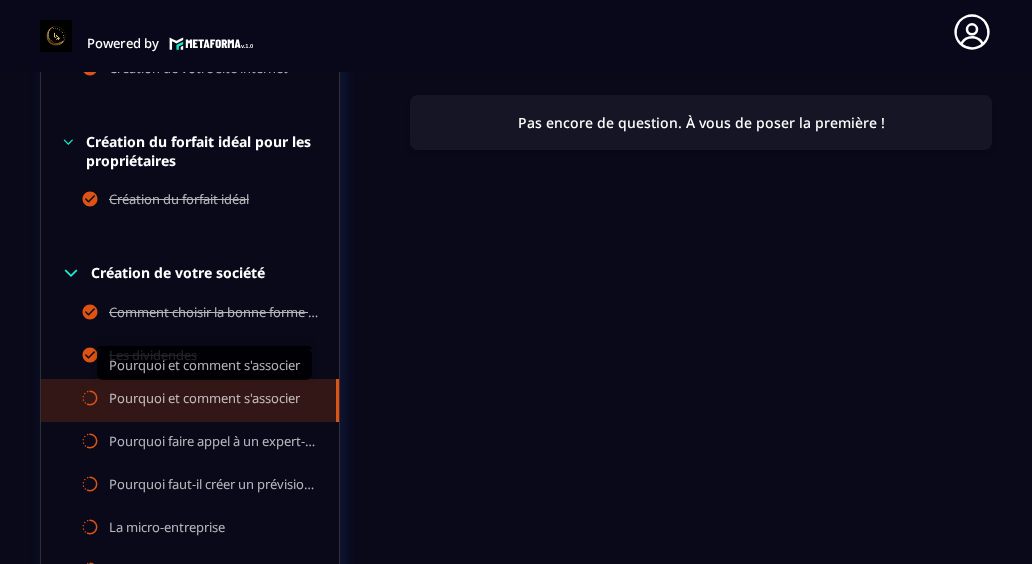 click on "Pourquoi et comment s'associer" at bounding box center (204, 400) 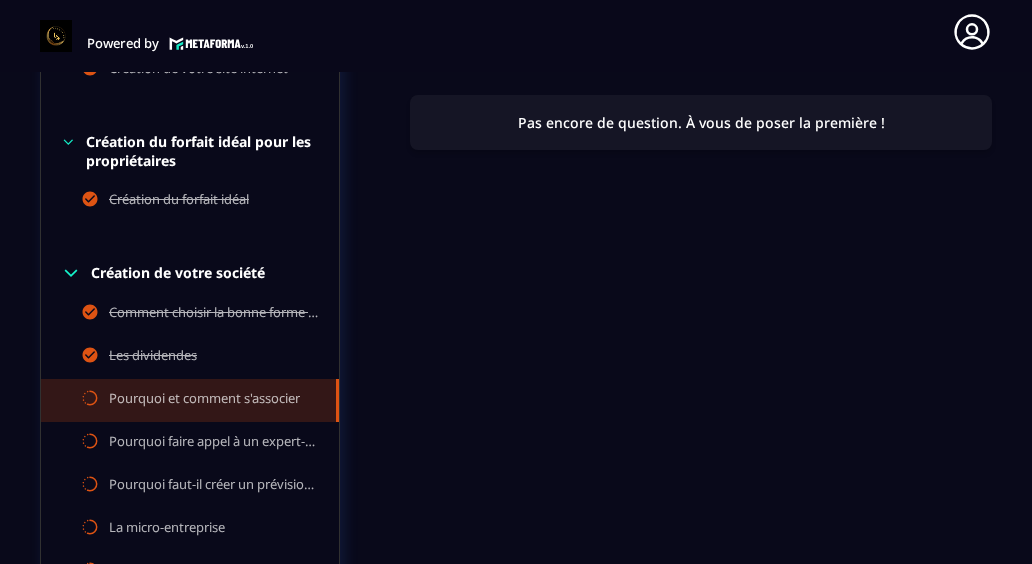 click on "Pourquoi et comment s'associer" 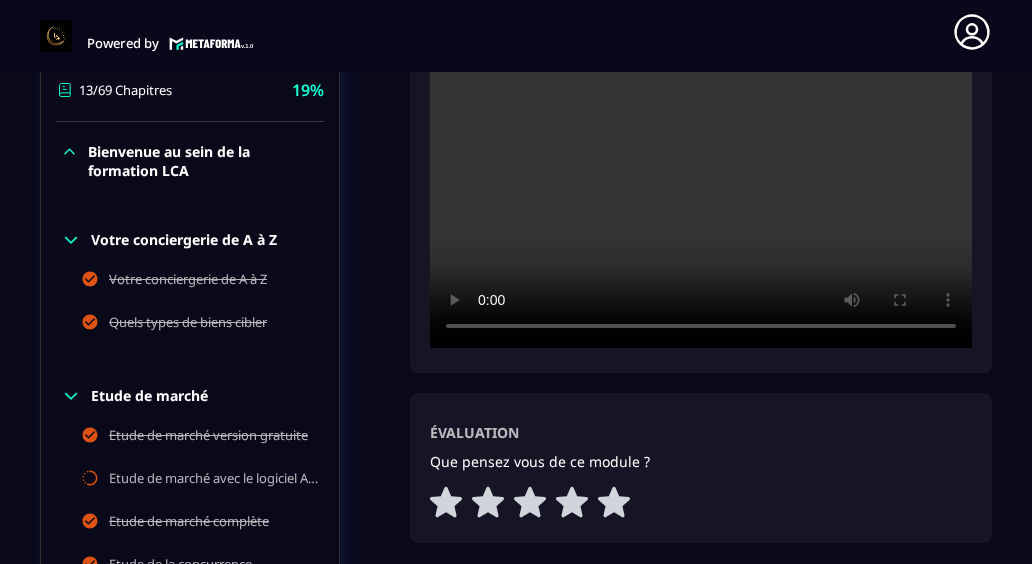 scroll, scrollTop: 523, scrollLeft: 0, axis: vertical 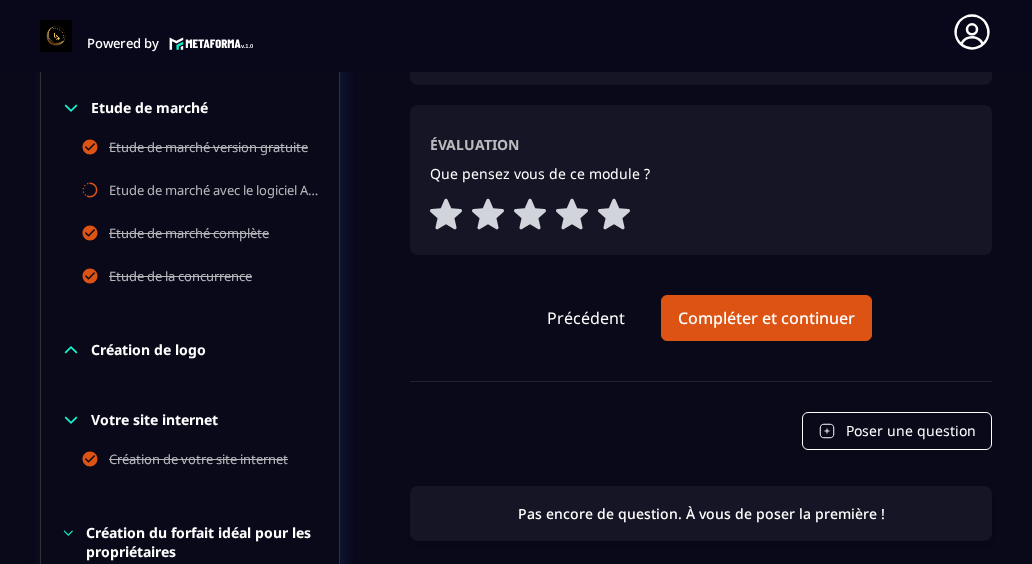 click on "Pourquoi et comment s'associer Évaluation Que pensez vous de ce module ? Précédent Compléter et continuer  Poser une question Pas encore de question. À vous de poser la première !" at bounding box center (701, 996) 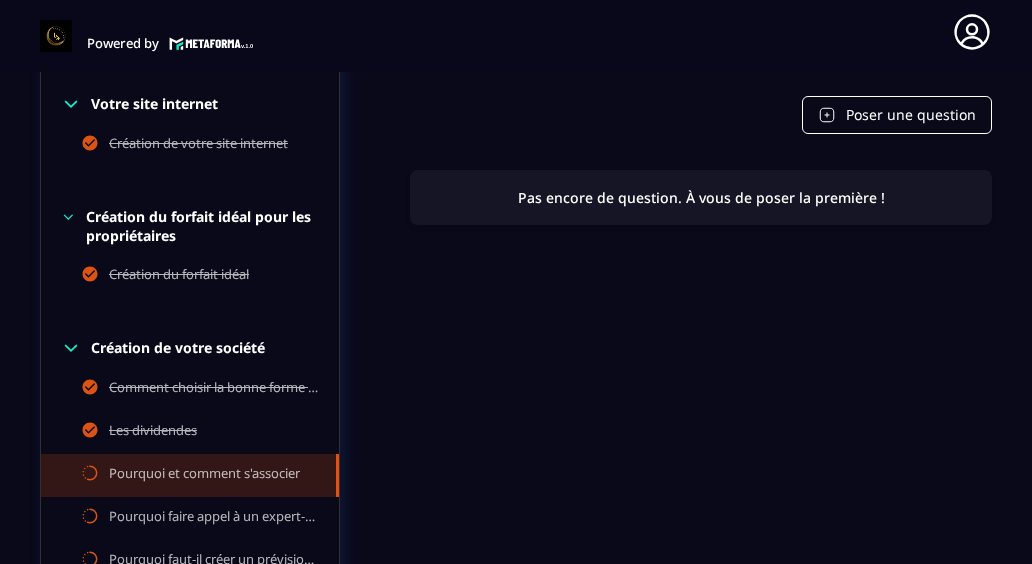 scroll, scrollTop: 1332, scrollLeft: 0, axis: vertical 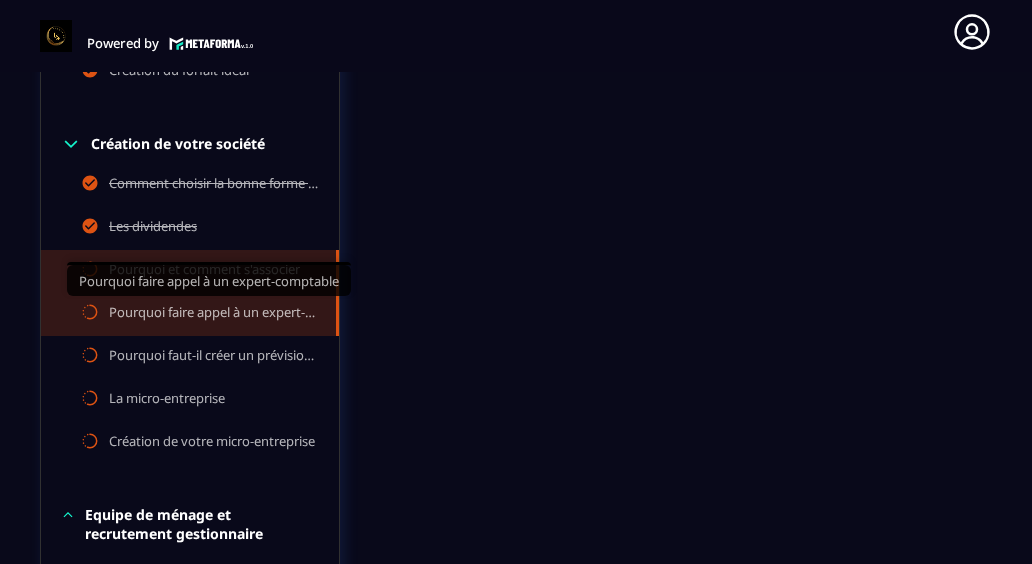 click on "Pourquoi faire appel à un expert-comptable" at bounding box center [212, 314] 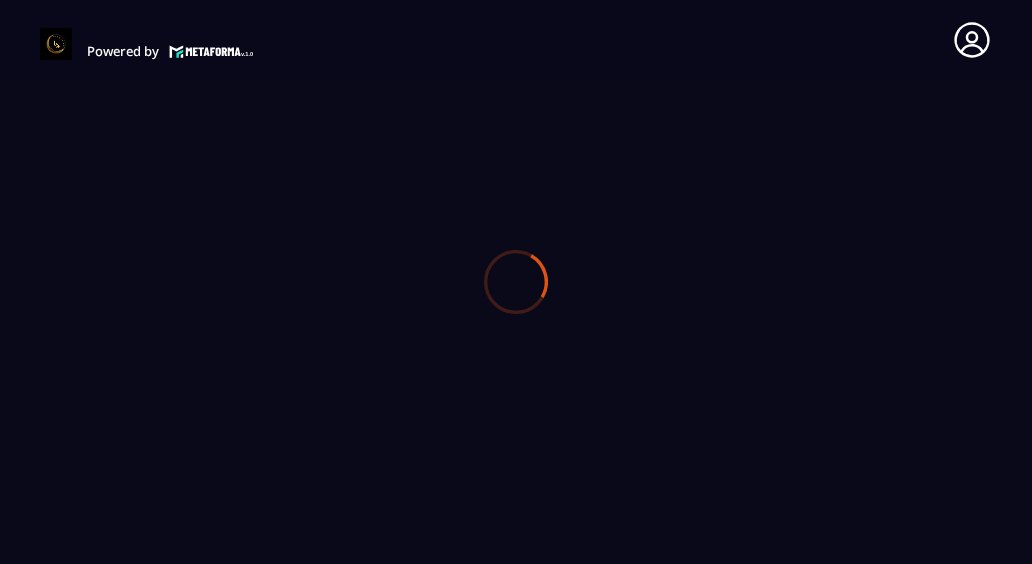 scroll, scrollTop: 0, scrollLeft: 0, axis: both 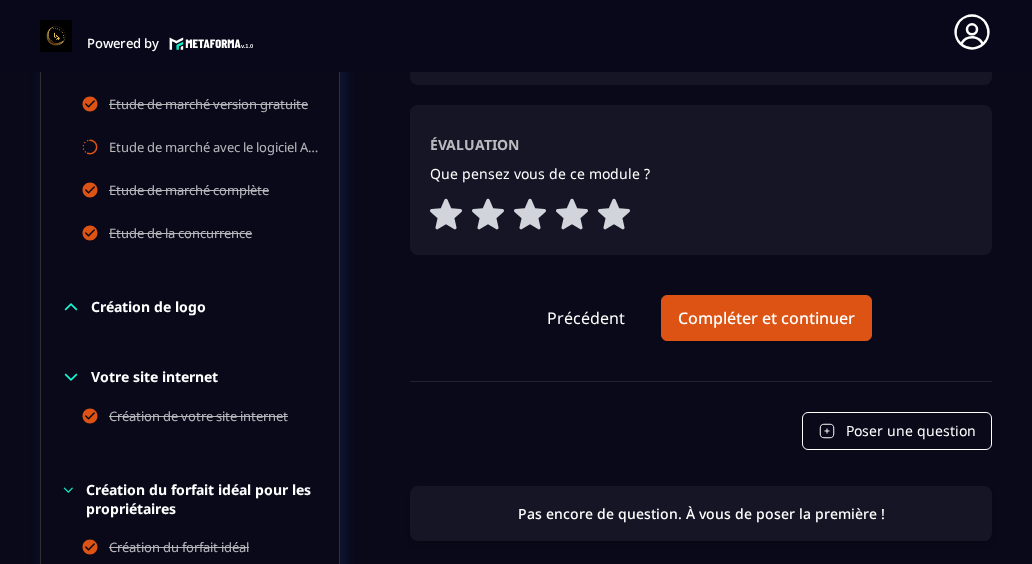 type 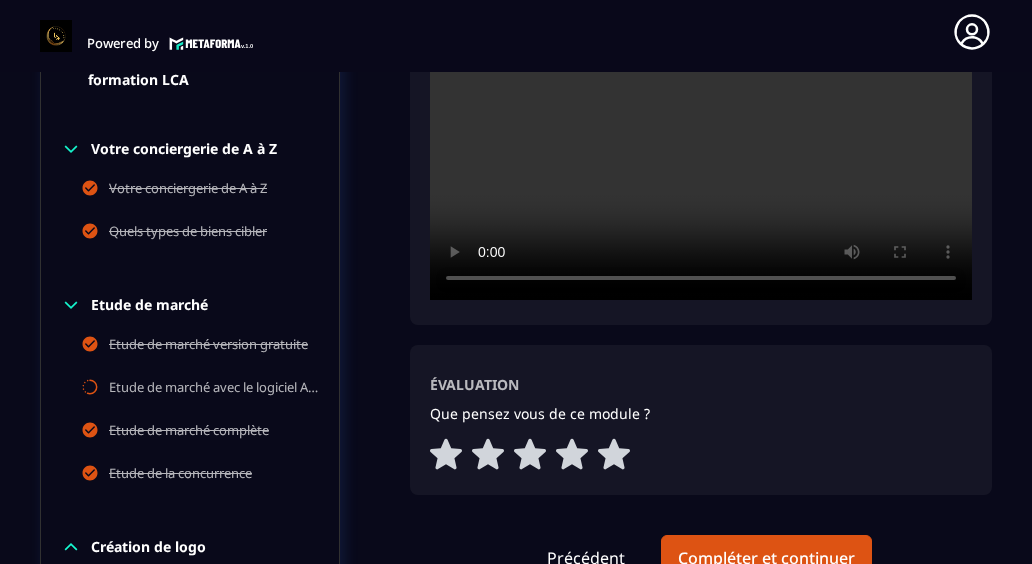 scroll, scrollTop: 575, scrollLeft: 0, axis: vertical 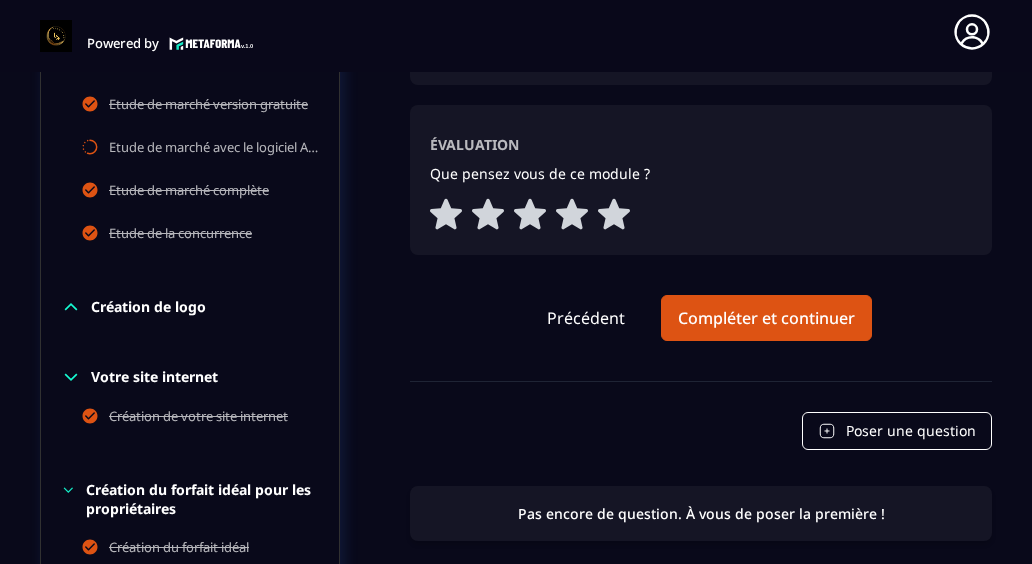 type 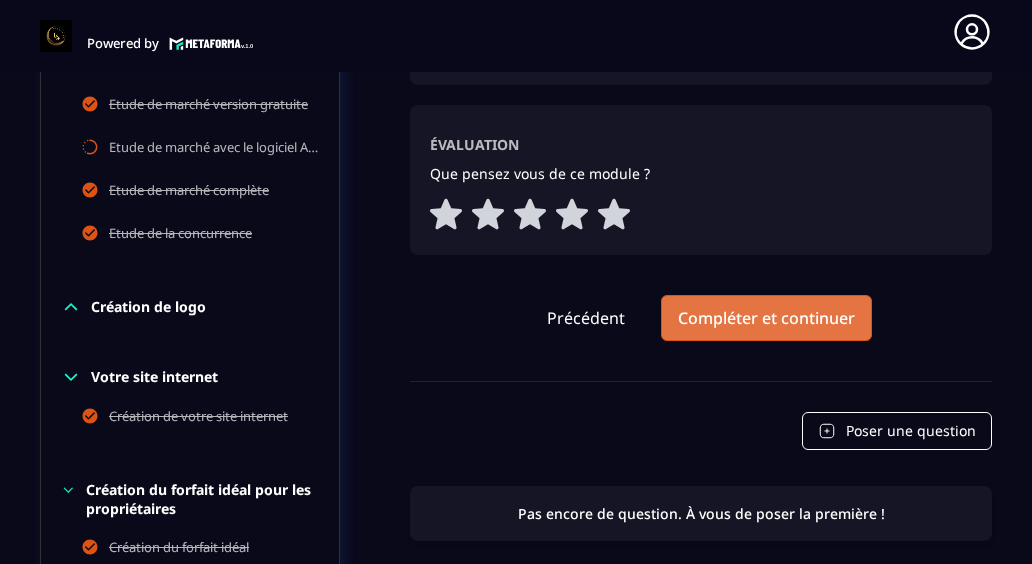 click on "Compléter et continuer" at bounding box center (766, 318) 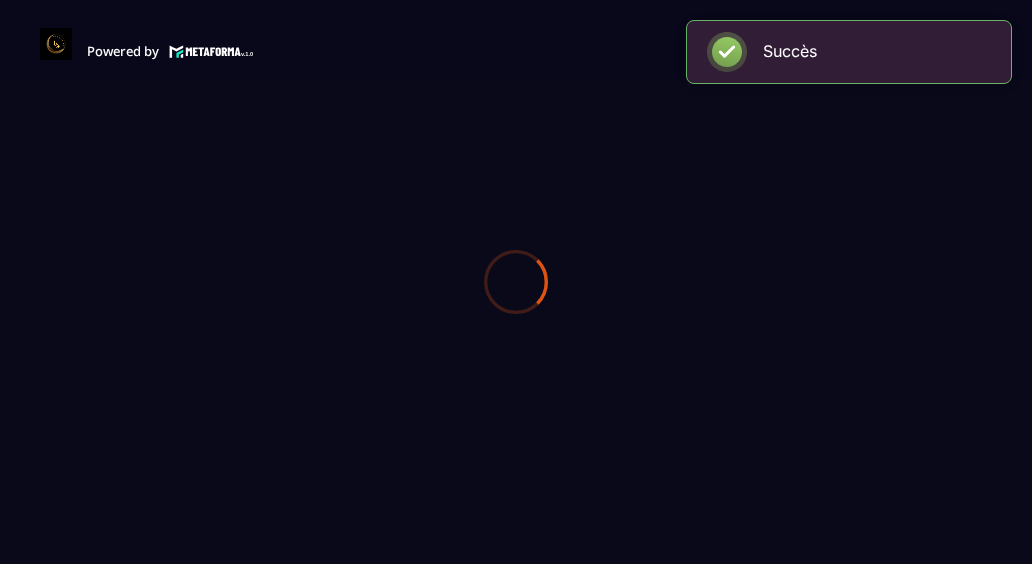 scroll, scrollTop: 0, scrollLeft: 0, axis: both 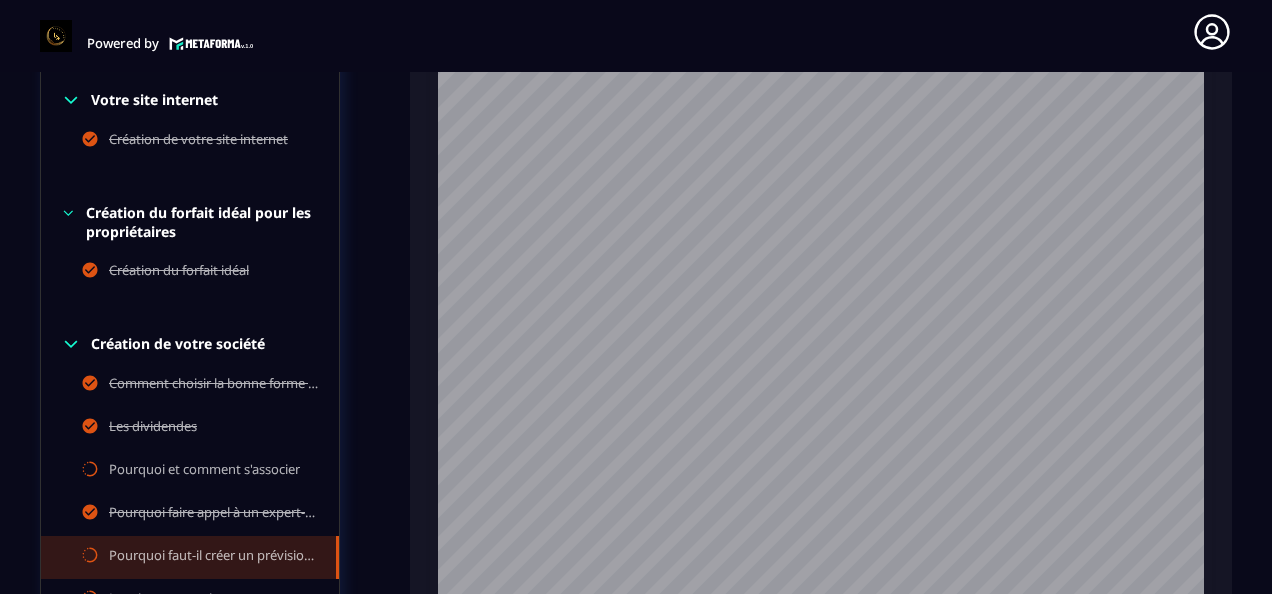 click on "Pourquoi faut-il créer un prévisionnel" at bounding box center (212, 557) 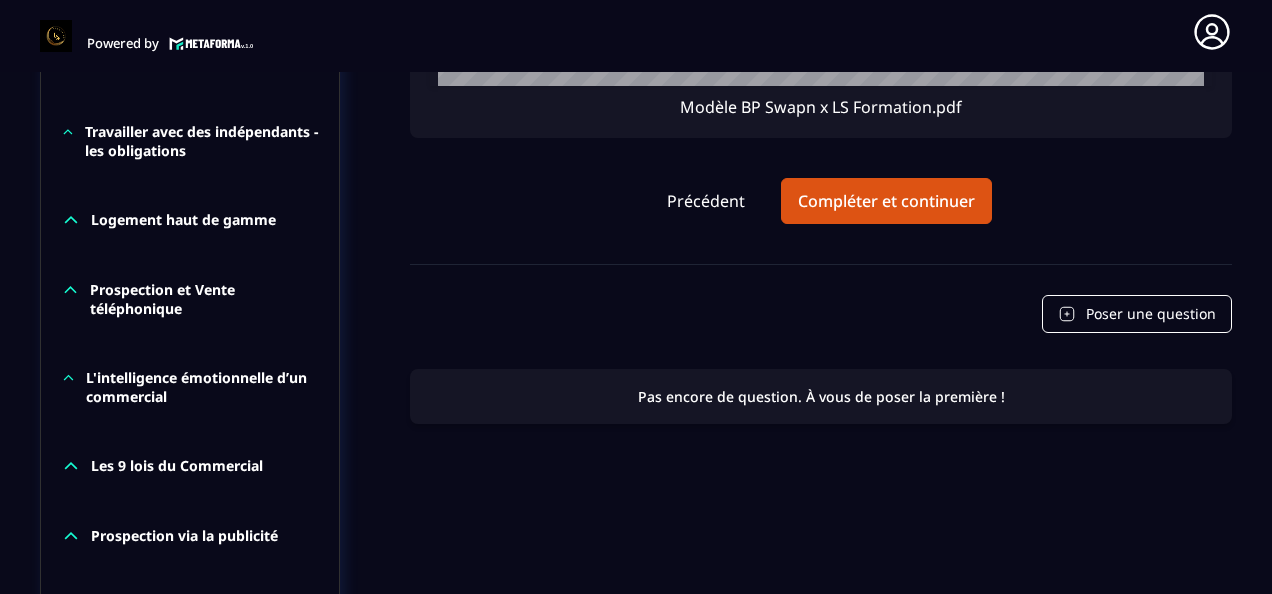 scroll, scrollTop: 1852, scrollLeft: 0, axis: vertical 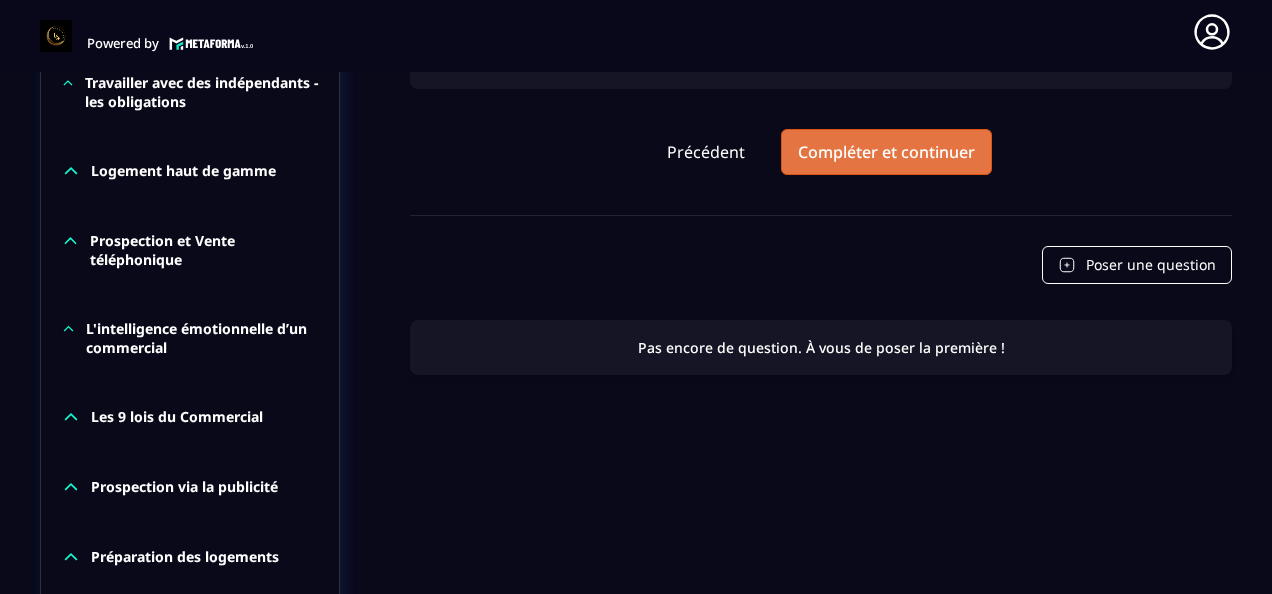 click on "Compléter et continuer" at bounding box center (886, 152) 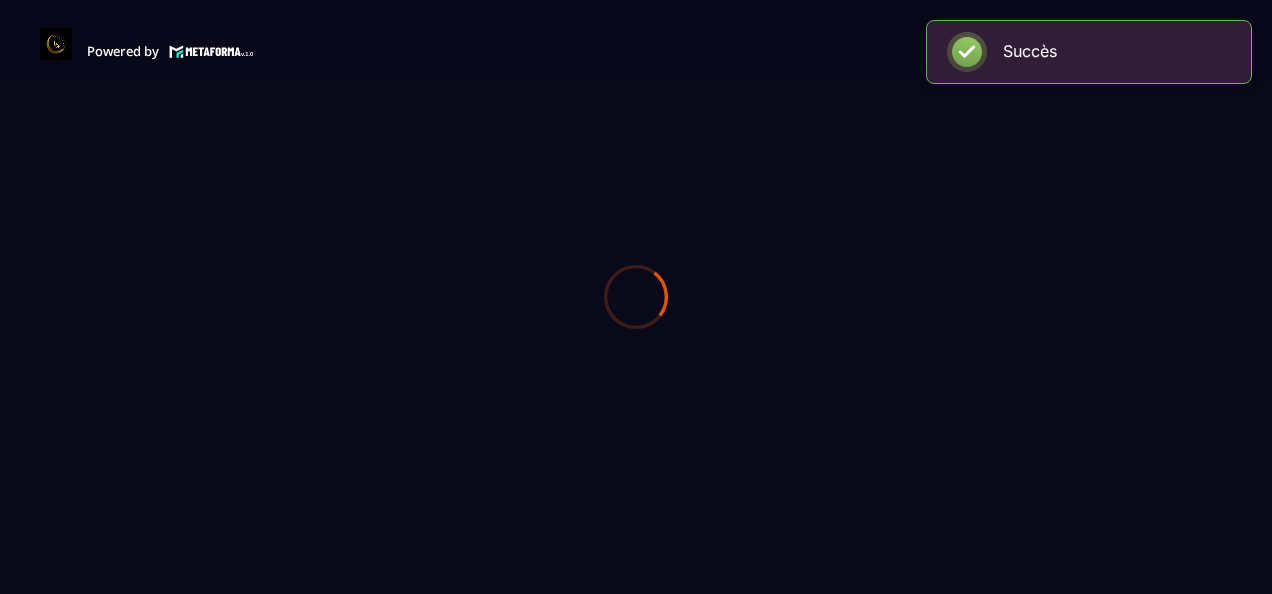 scroll, scrollTop: 0, scrollLeft: 0, axis: both 